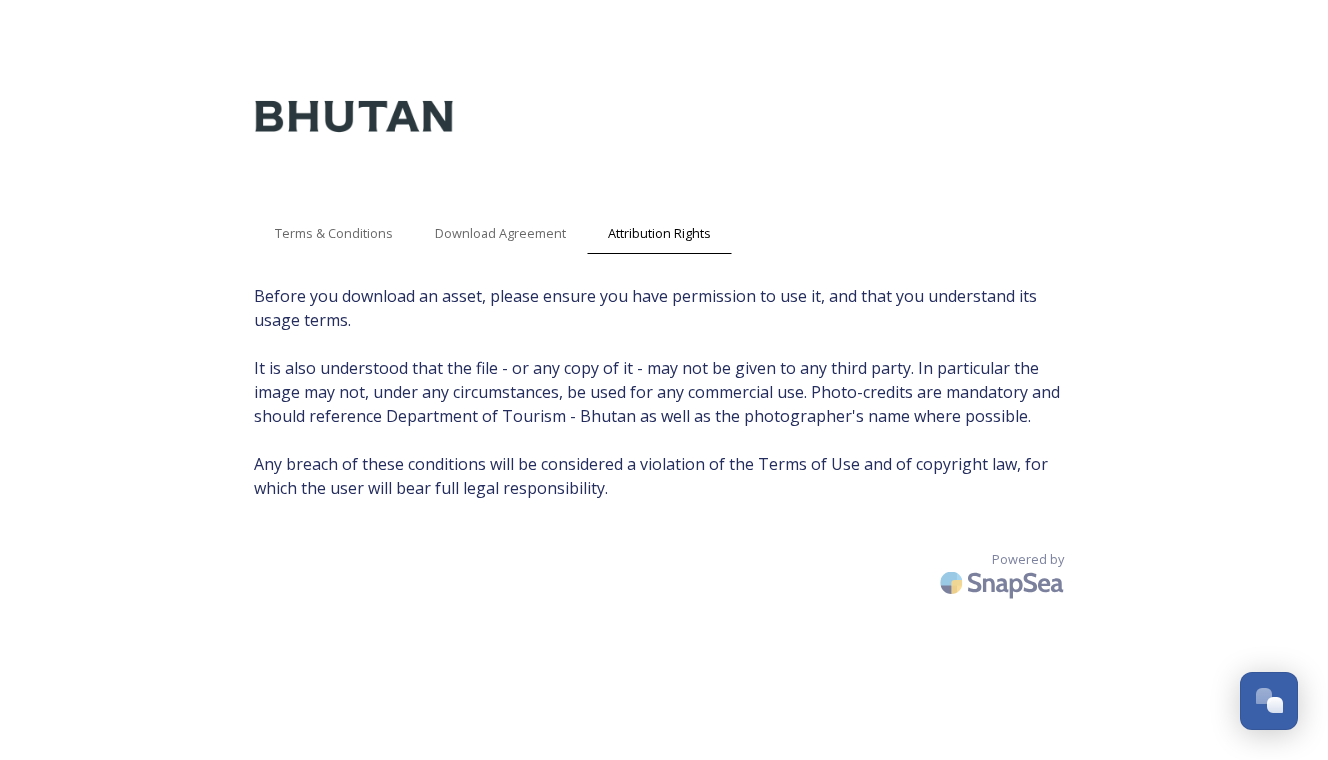 scroll, scrollTop: 0, scrollLeft: 0, axis: both 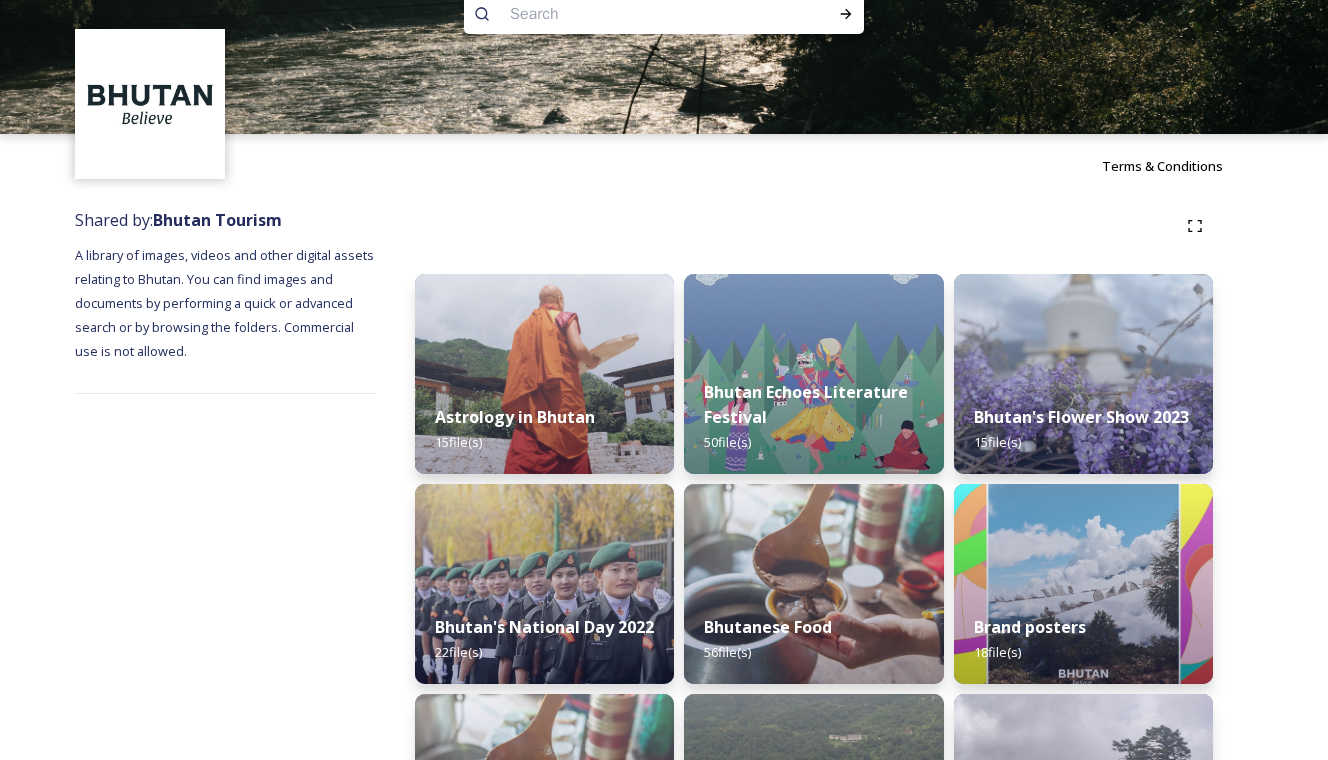 click at bounding box center (664, 44) 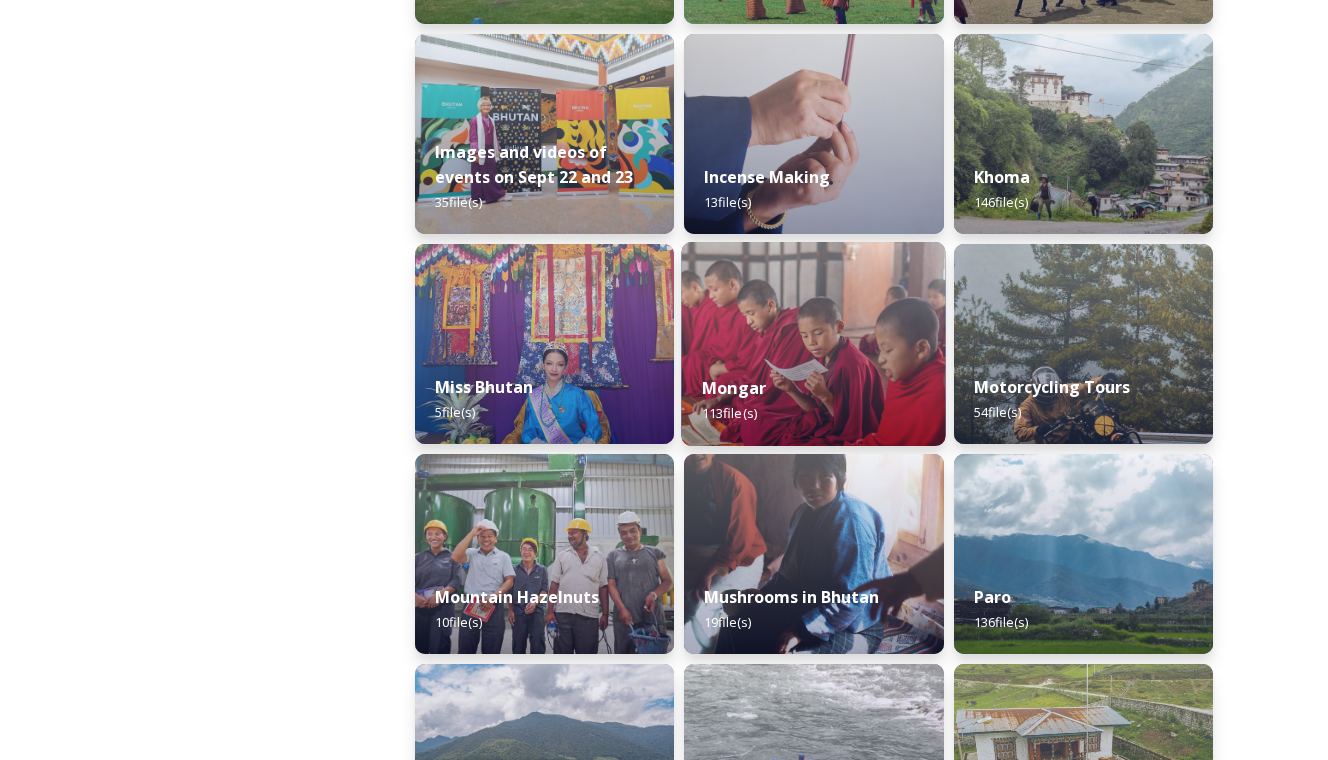 scroll, scrollTop: 1337, scrollLeft: 0, axis: vertical 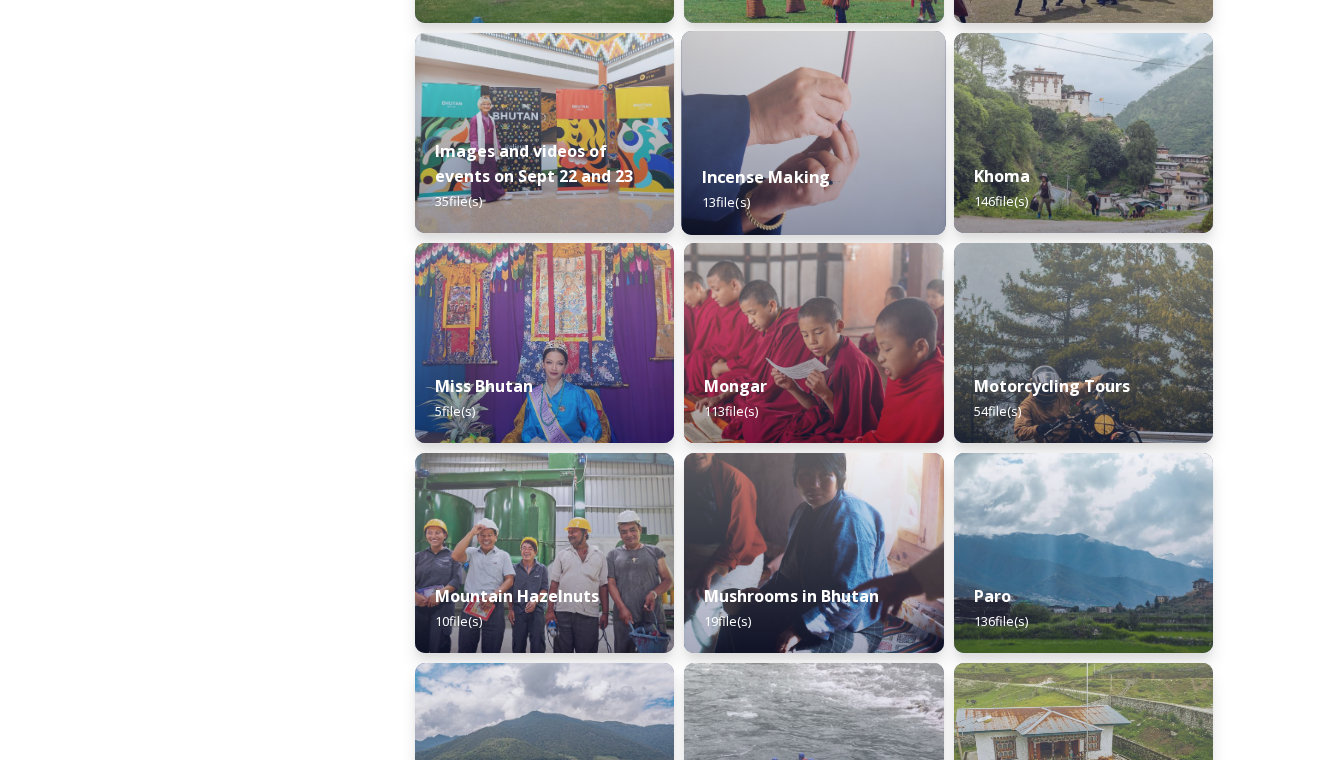 click on "Incense Making 13  file(s)" at bounding box center [814, 189] 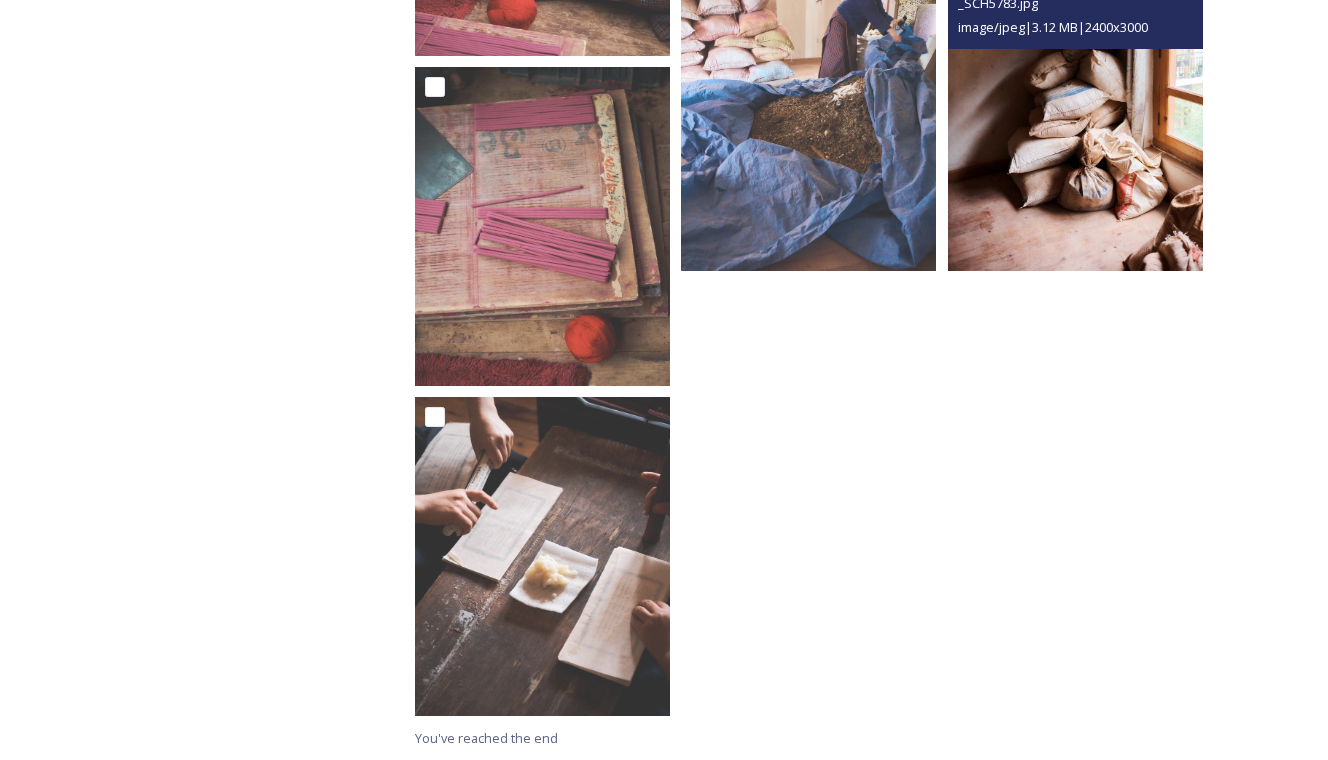 scroll, scrollTop: 1301, scrollLeft: 0, axis: vertical 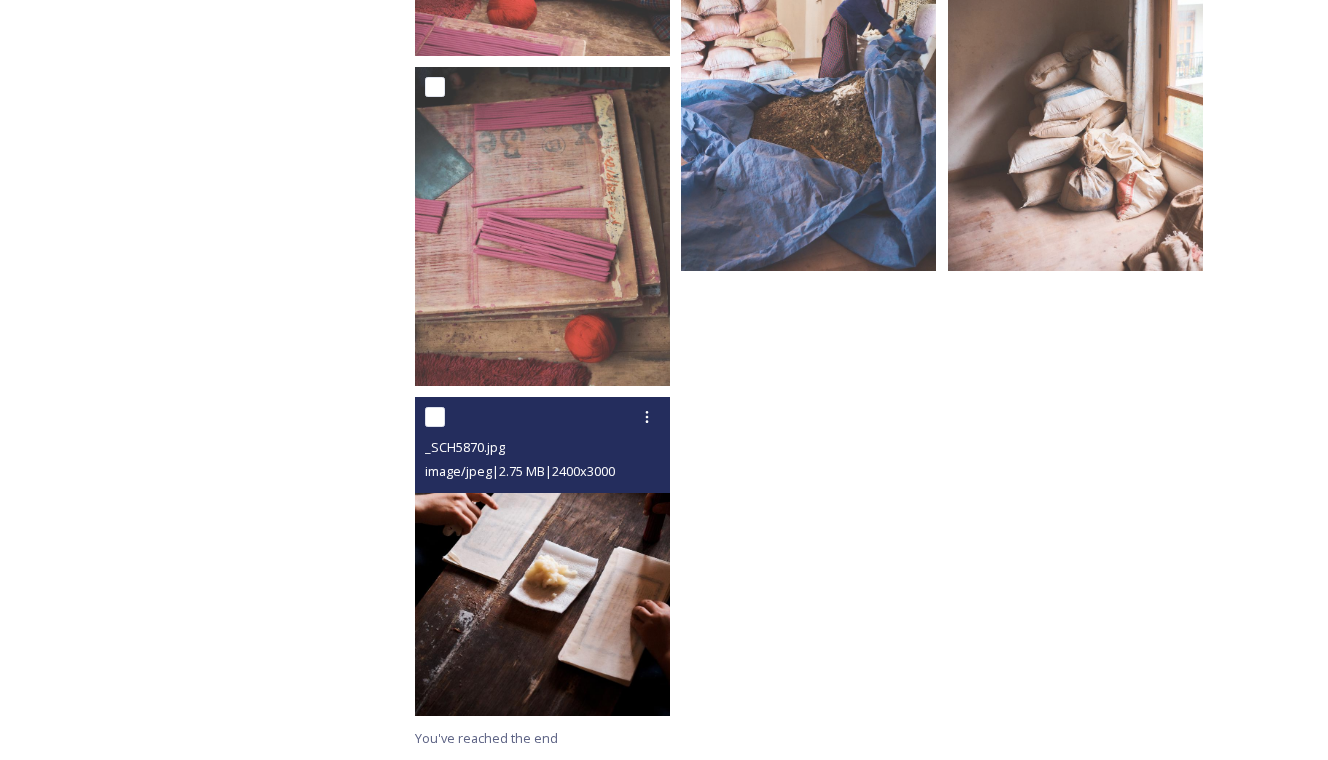 click at bounding box center (542, 556) 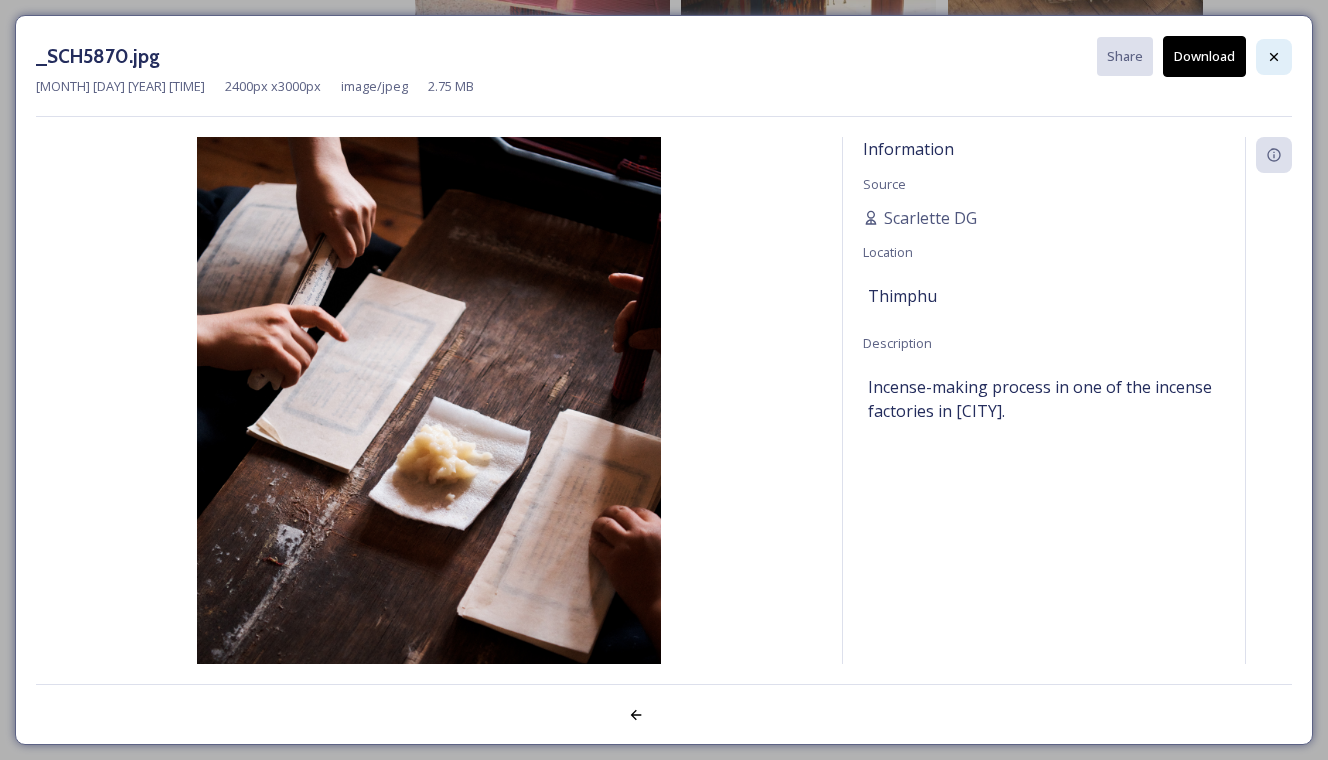click 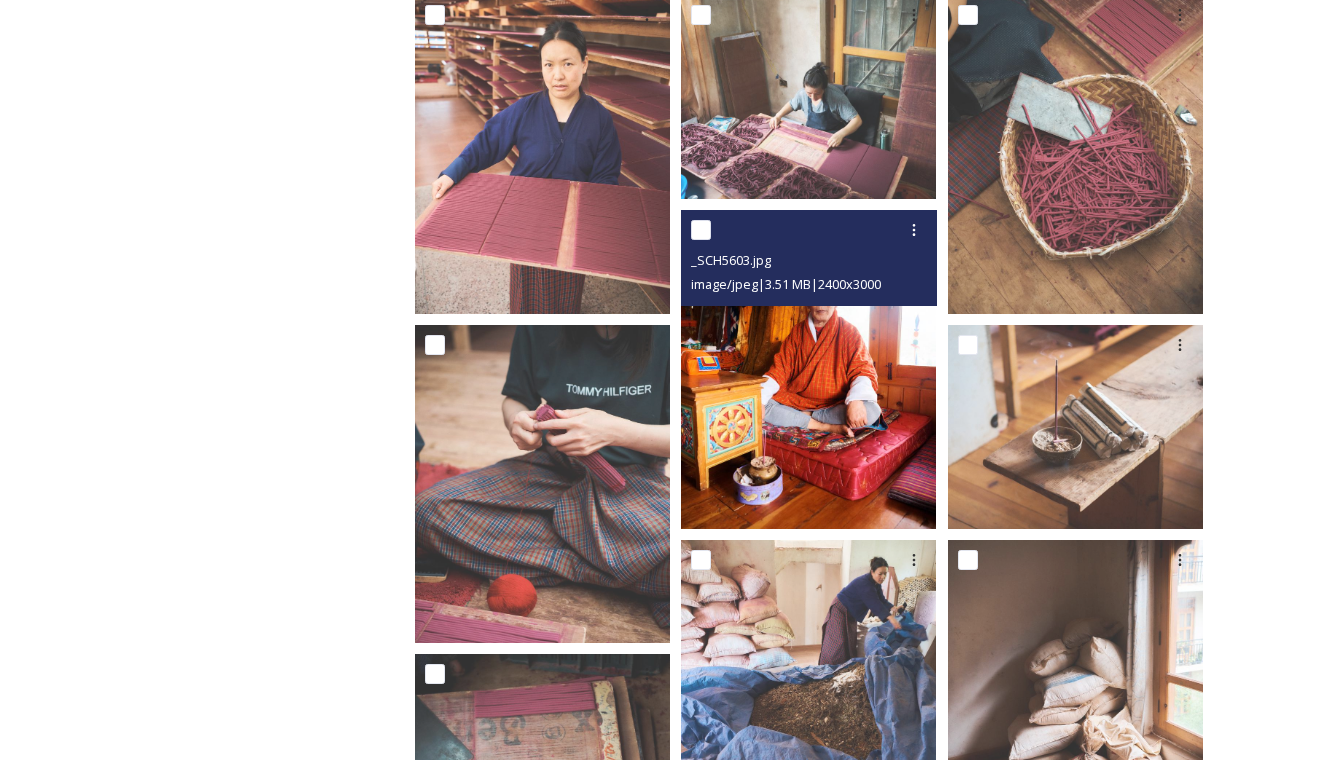 scroll, scrollTop: 711, scrollLeft: 0, axis: vertical 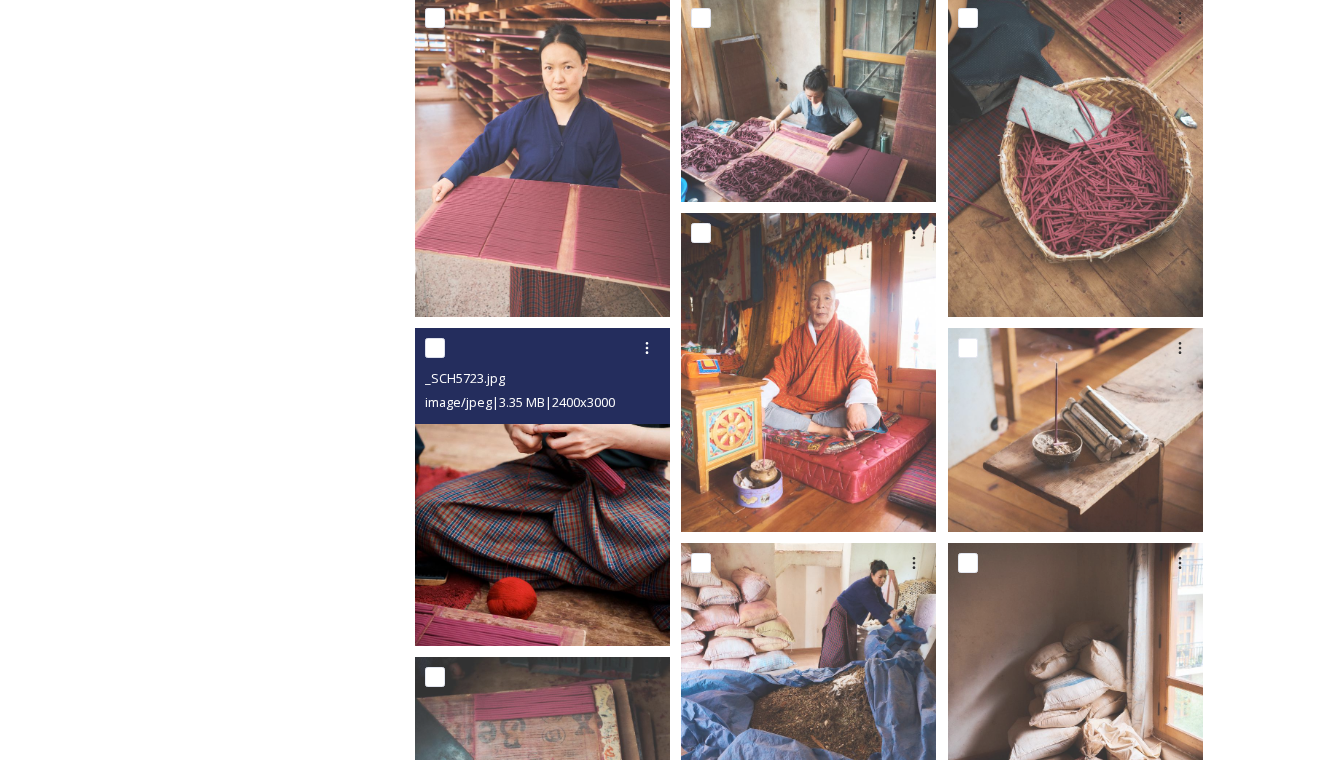 click at bounding box center [542, 487] 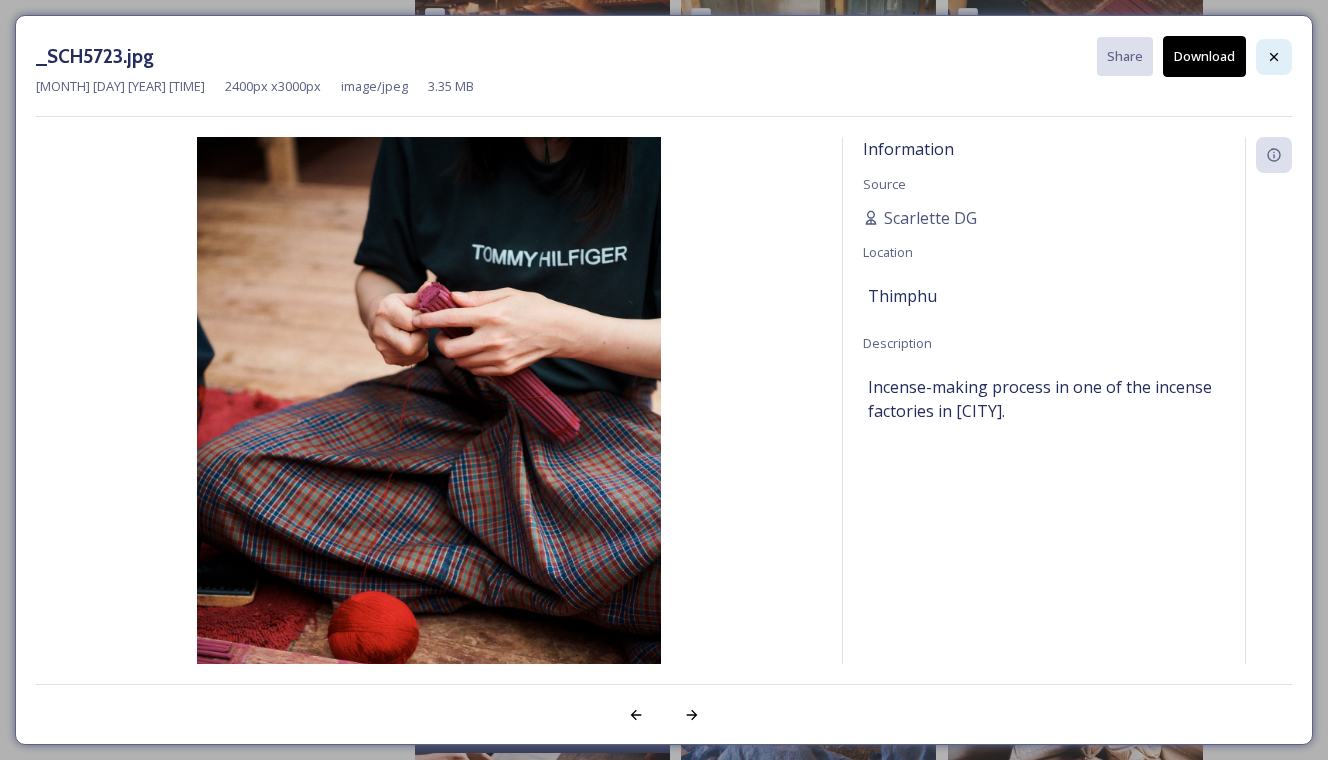 click 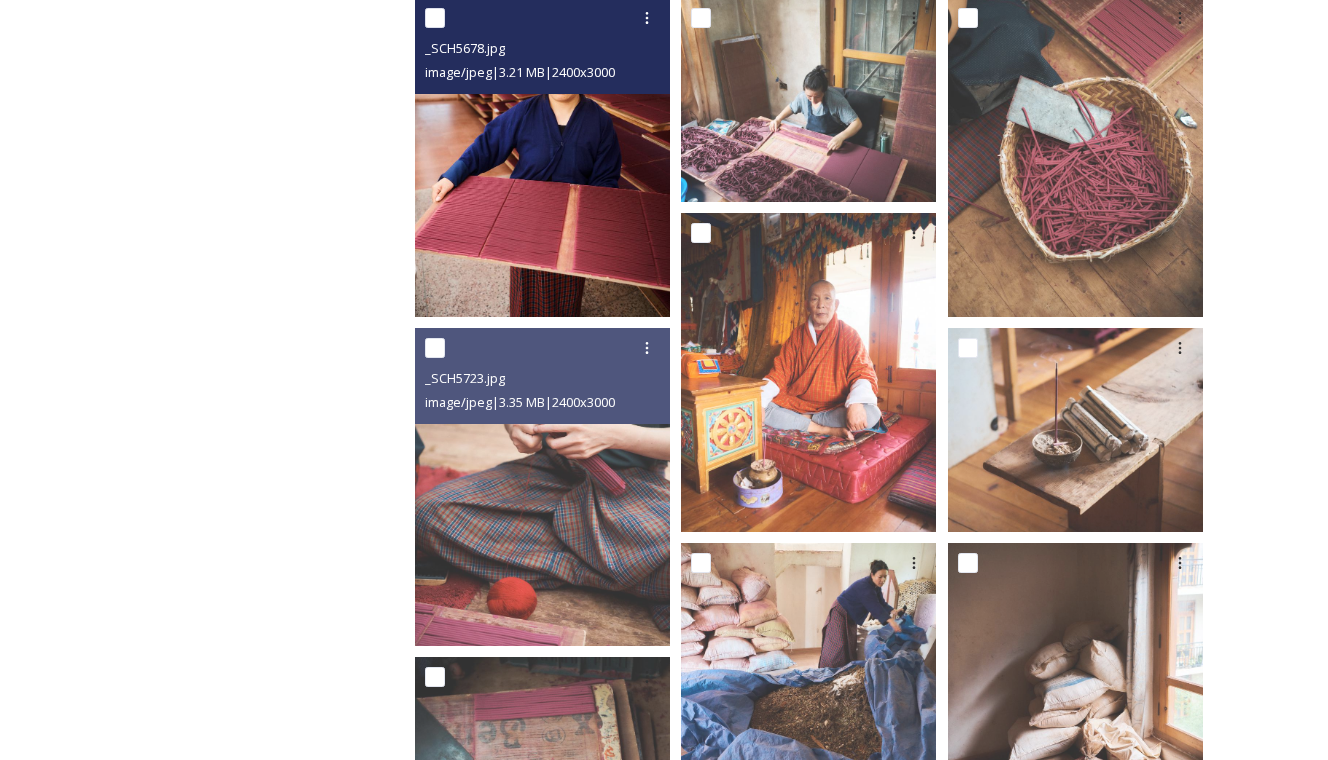click at bounding box center (542, 157) 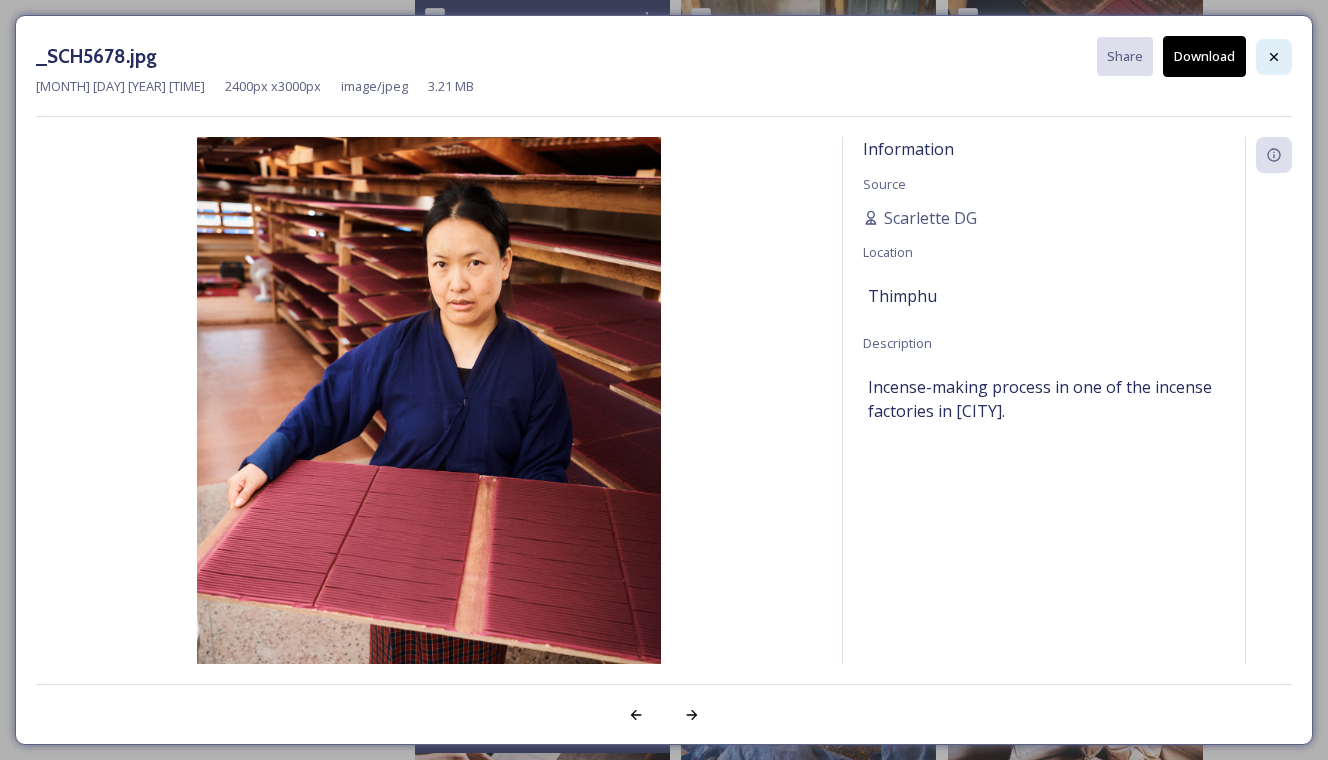 click 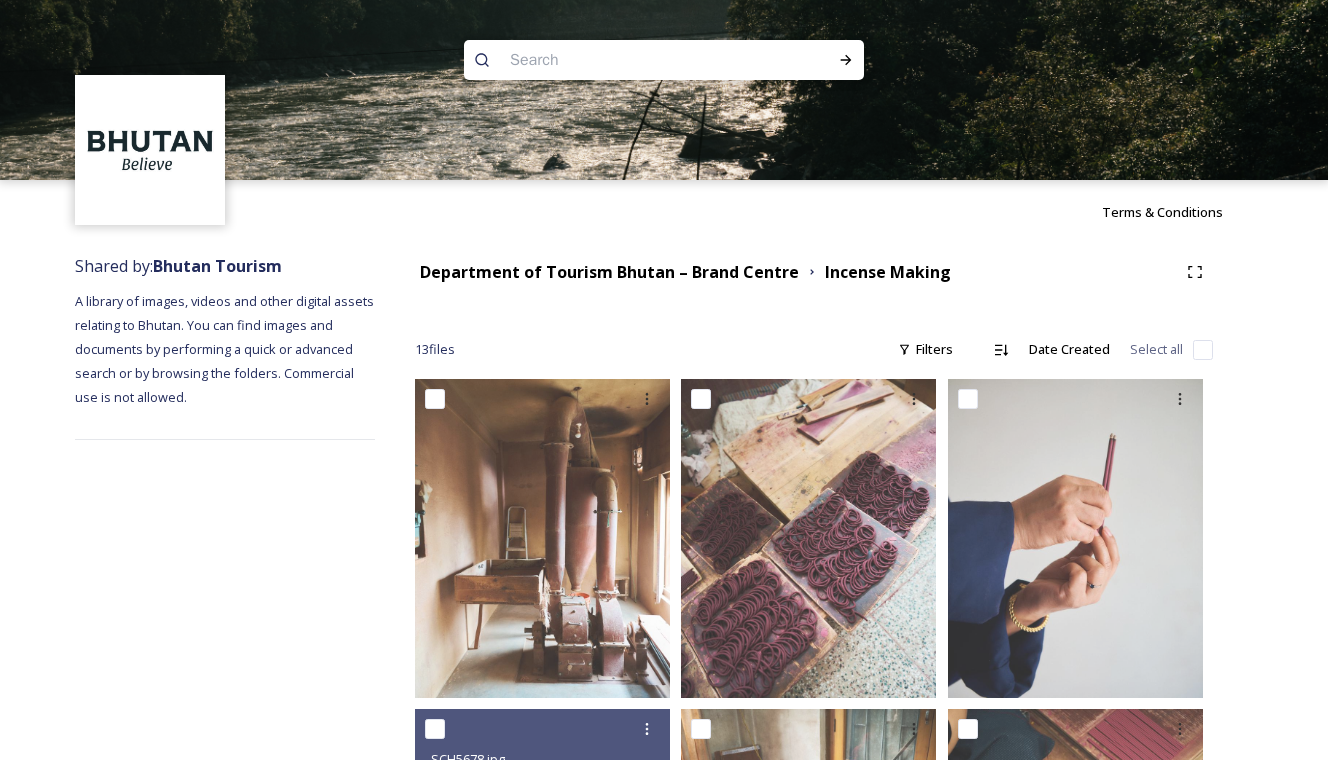 scroll, scrollTop: 0, scrollLeft: 0, axis: both 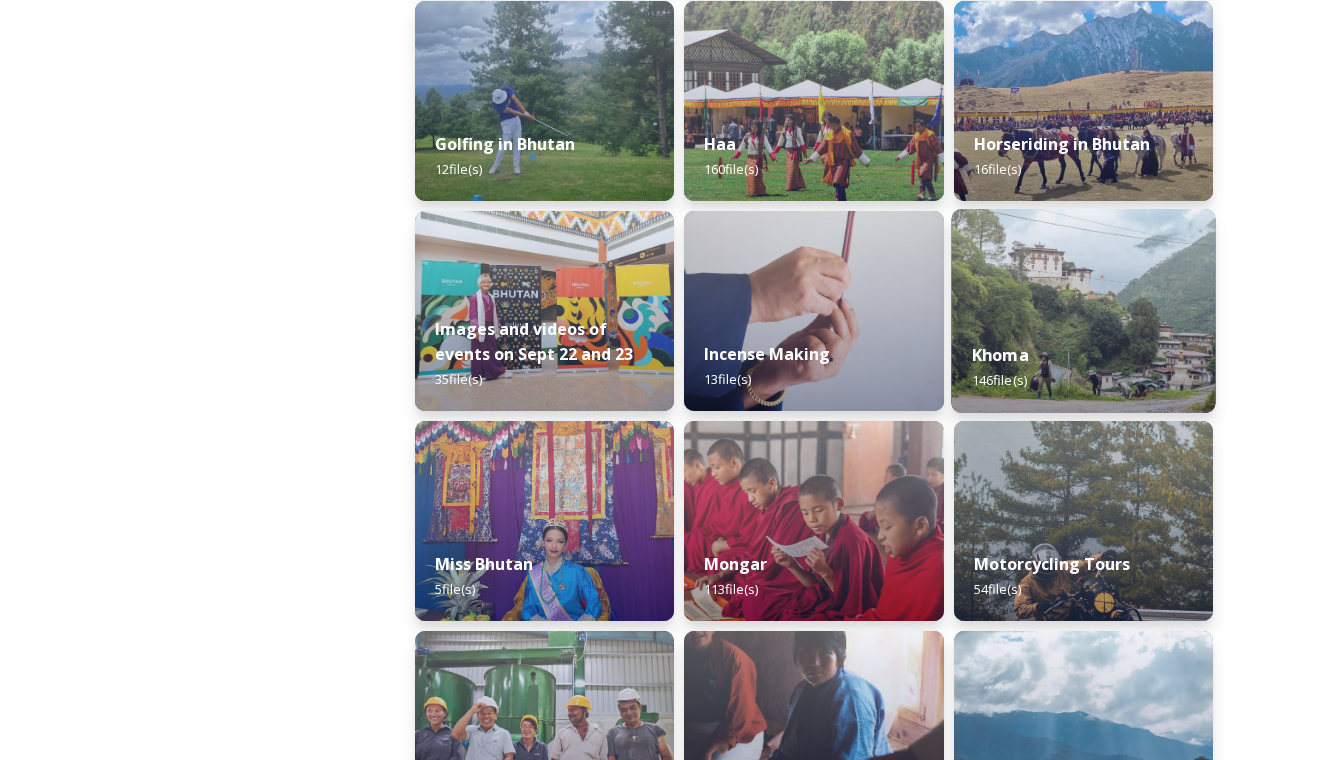 click on "[NAME] 146  file(s)" at bounding box center [1083, 367] 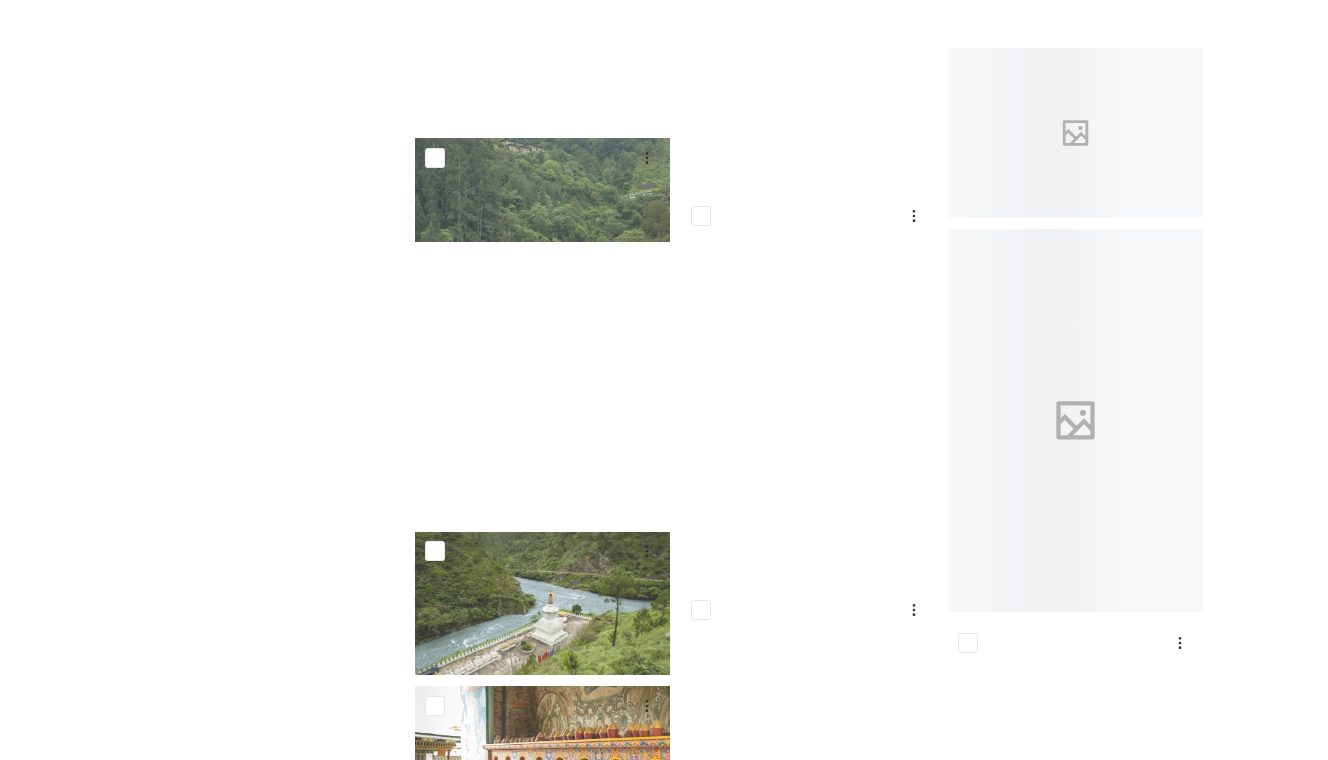 scroll, scrollTop: 10089, scrollLeft: 0, axis: vertical 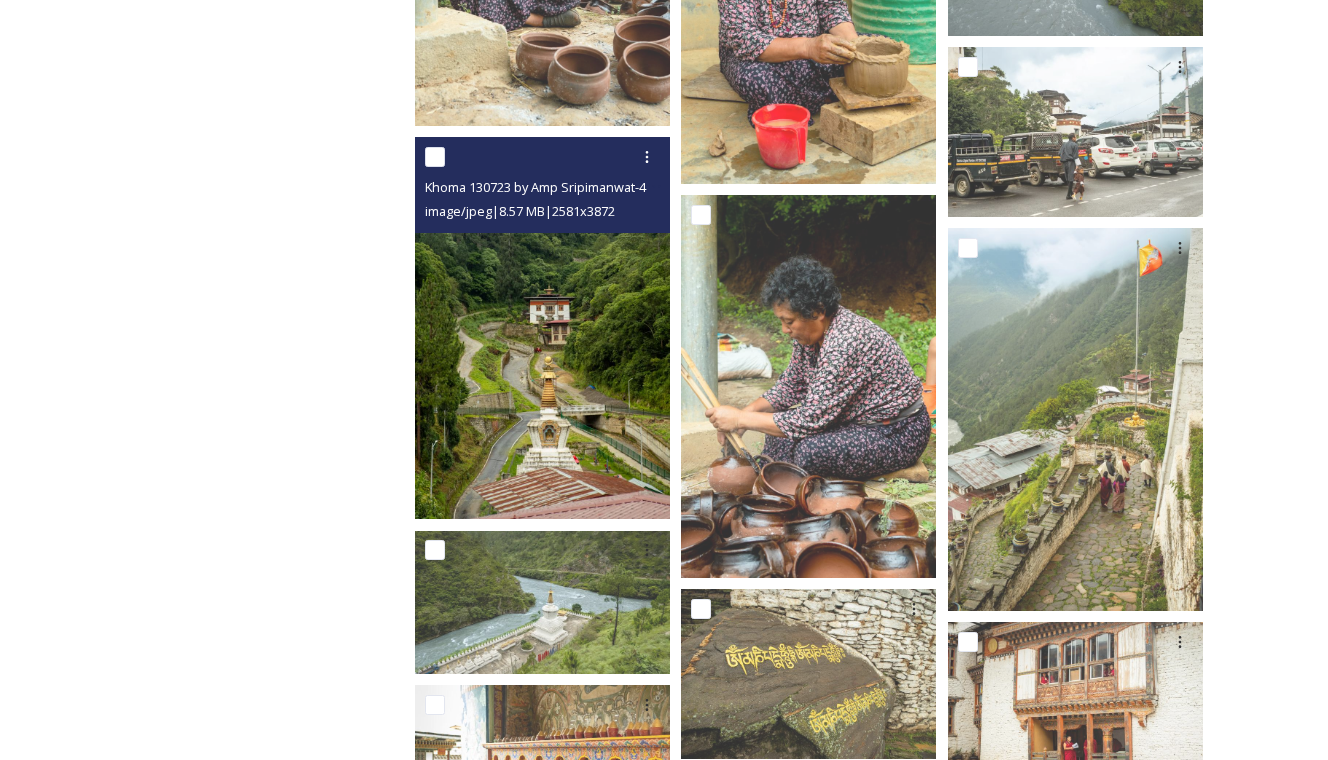click at bounding box center (542, 328) 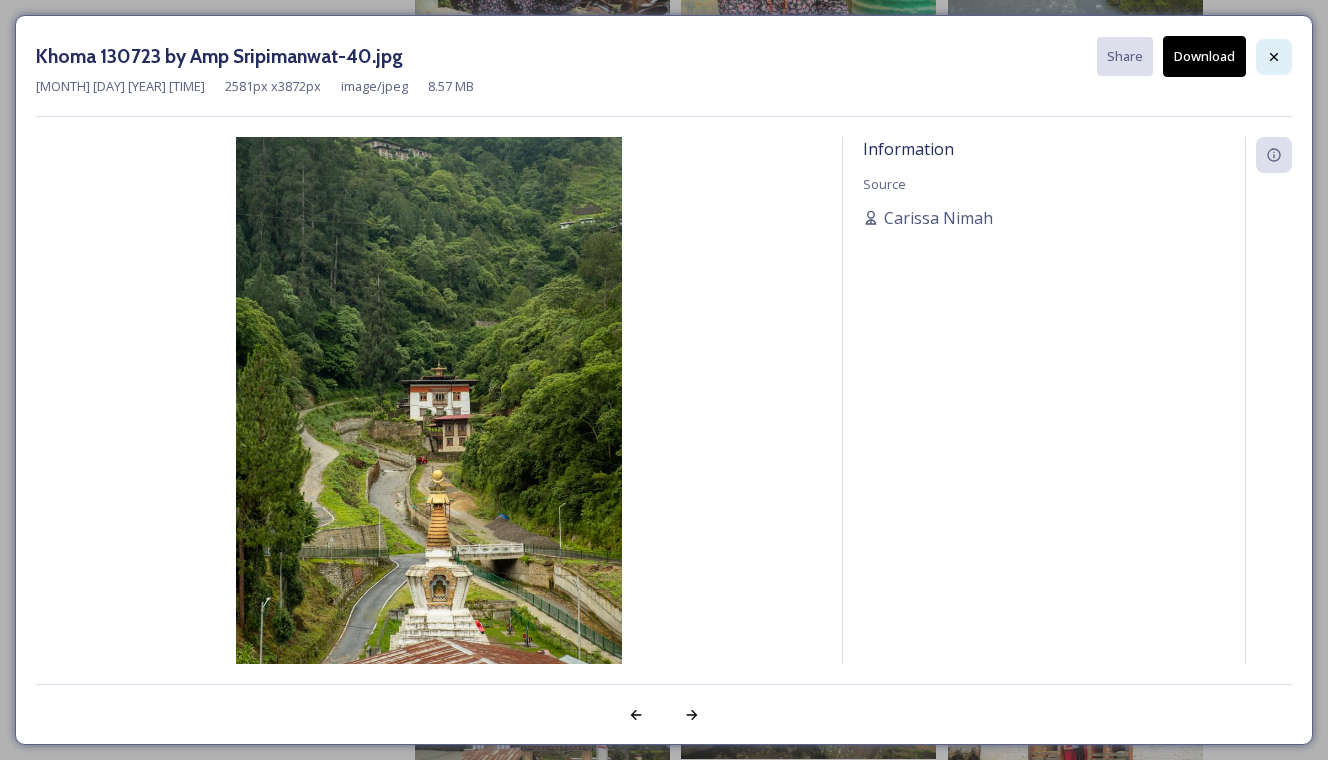 click 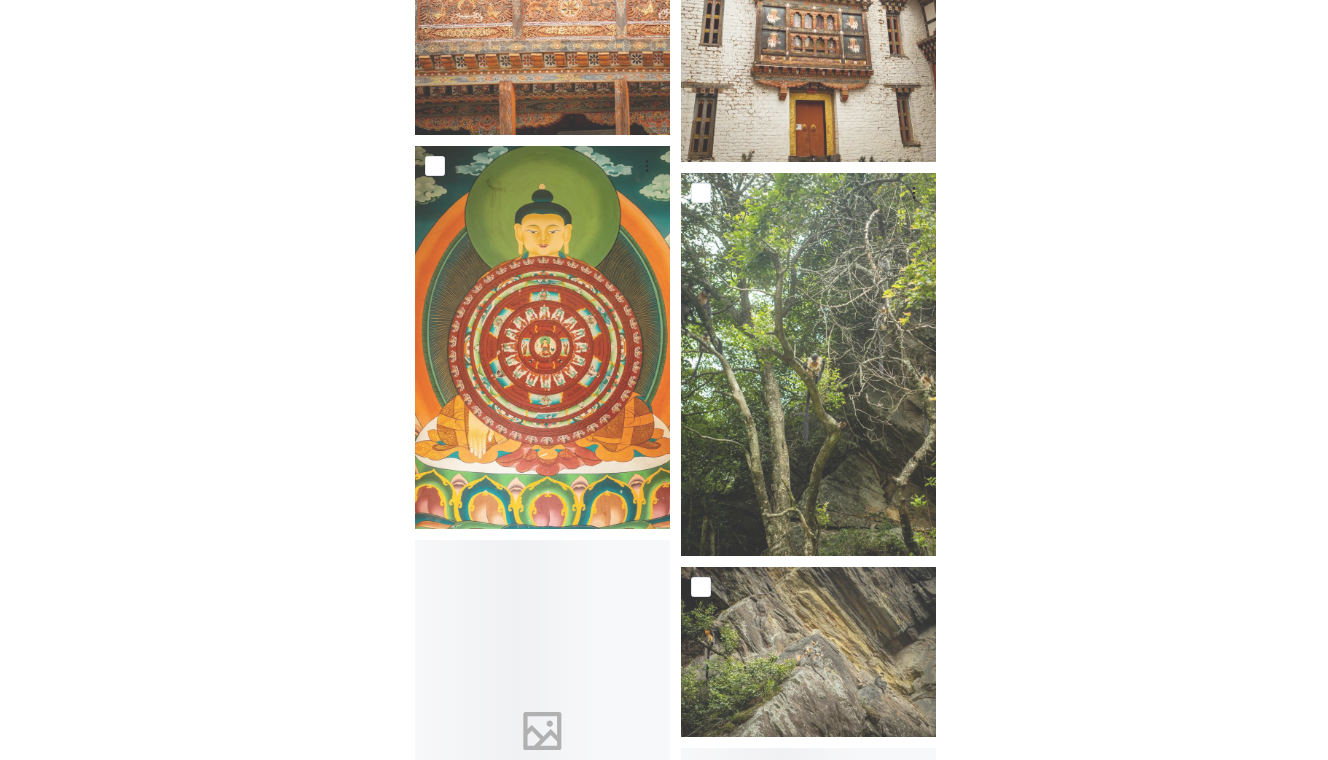 scroll, scrollTop: 11991, scrollLeft: 0, axis: vertical 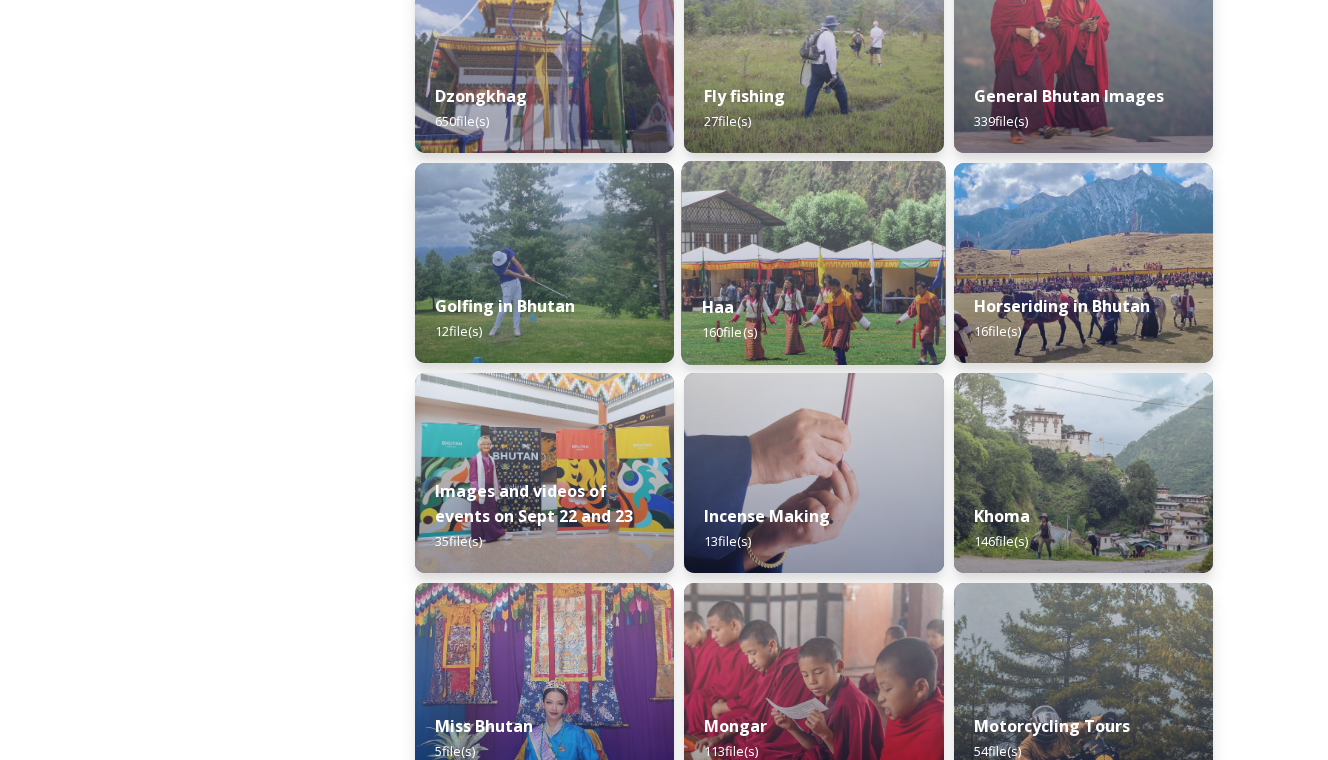 click on "Haa  160  file(s)" at bounding box center (814, 319) 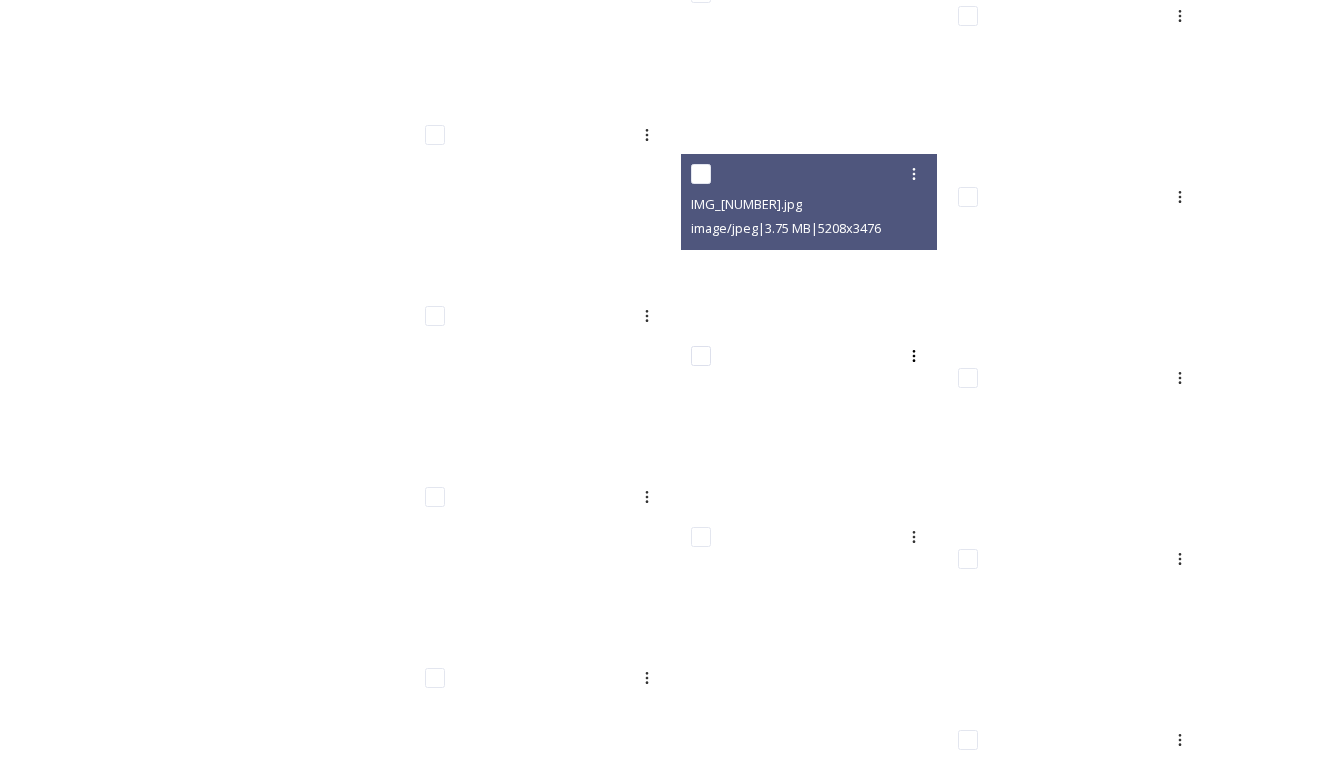 scroll, scrollTop: 8870, scrollLeft: 0, axis: vertical 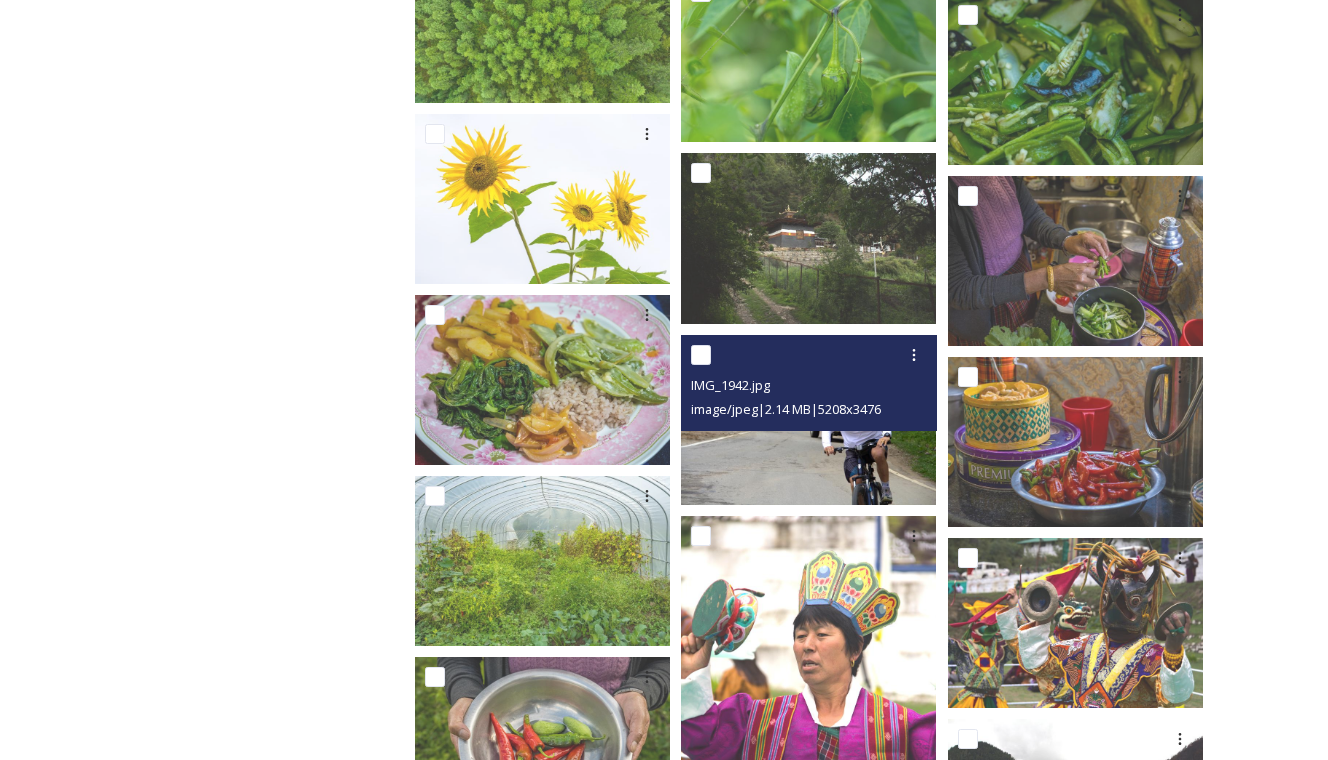 click at bounding box center [808, 420] 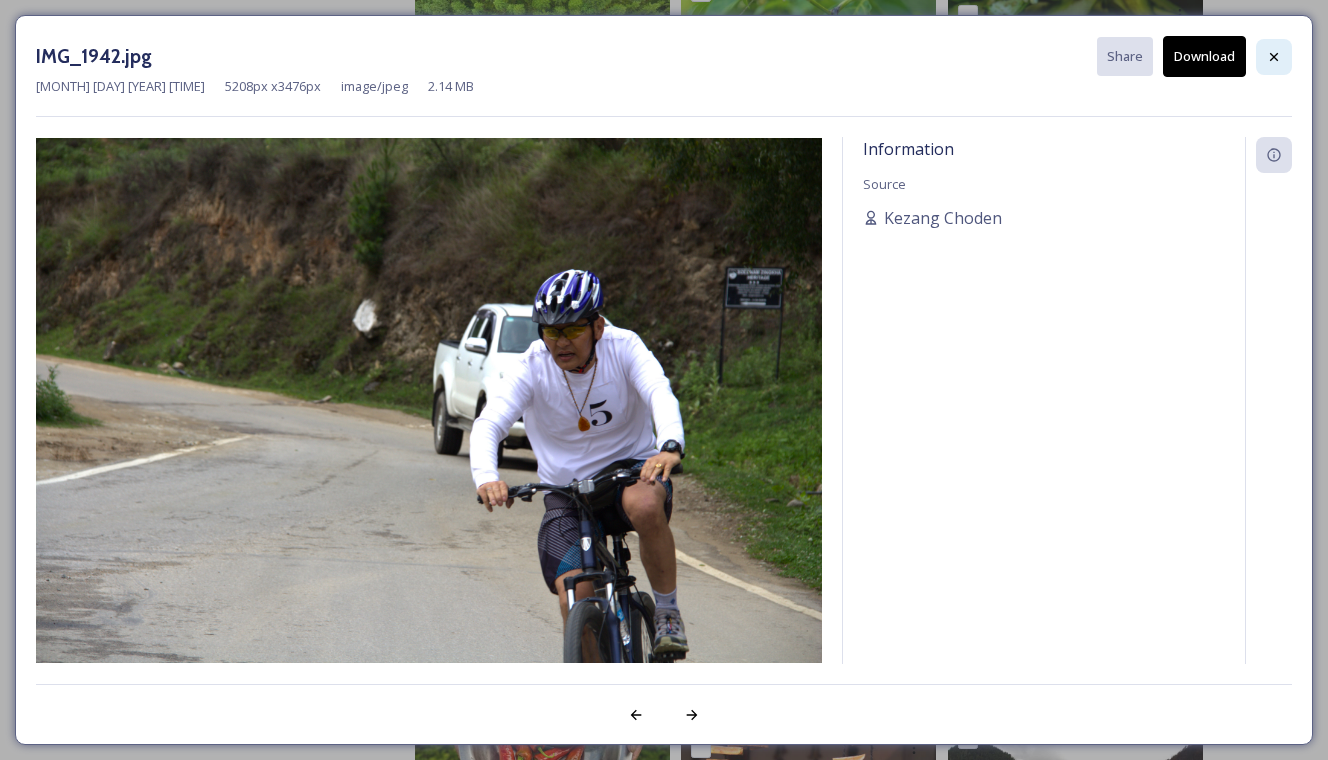 click 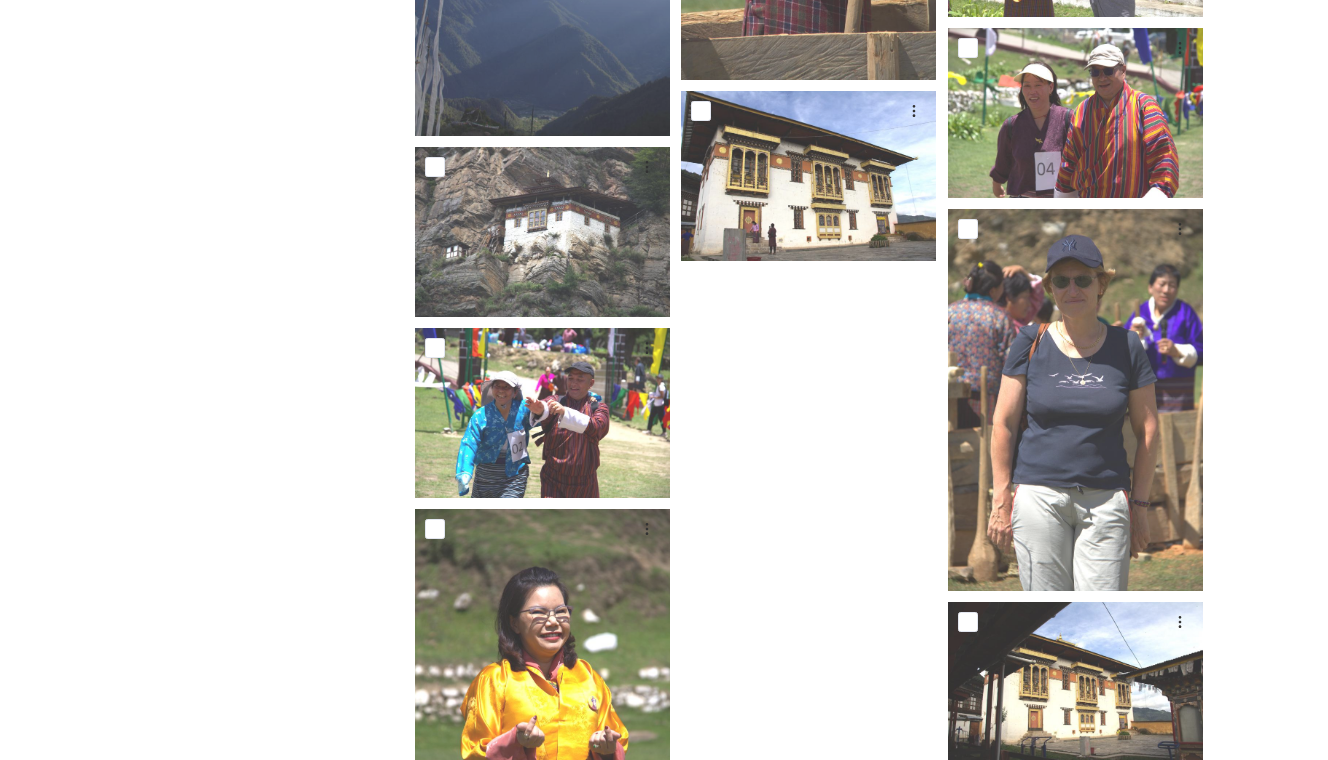 scroll, scrollTop: 11646, scrollLeft: 0, axis: vertical 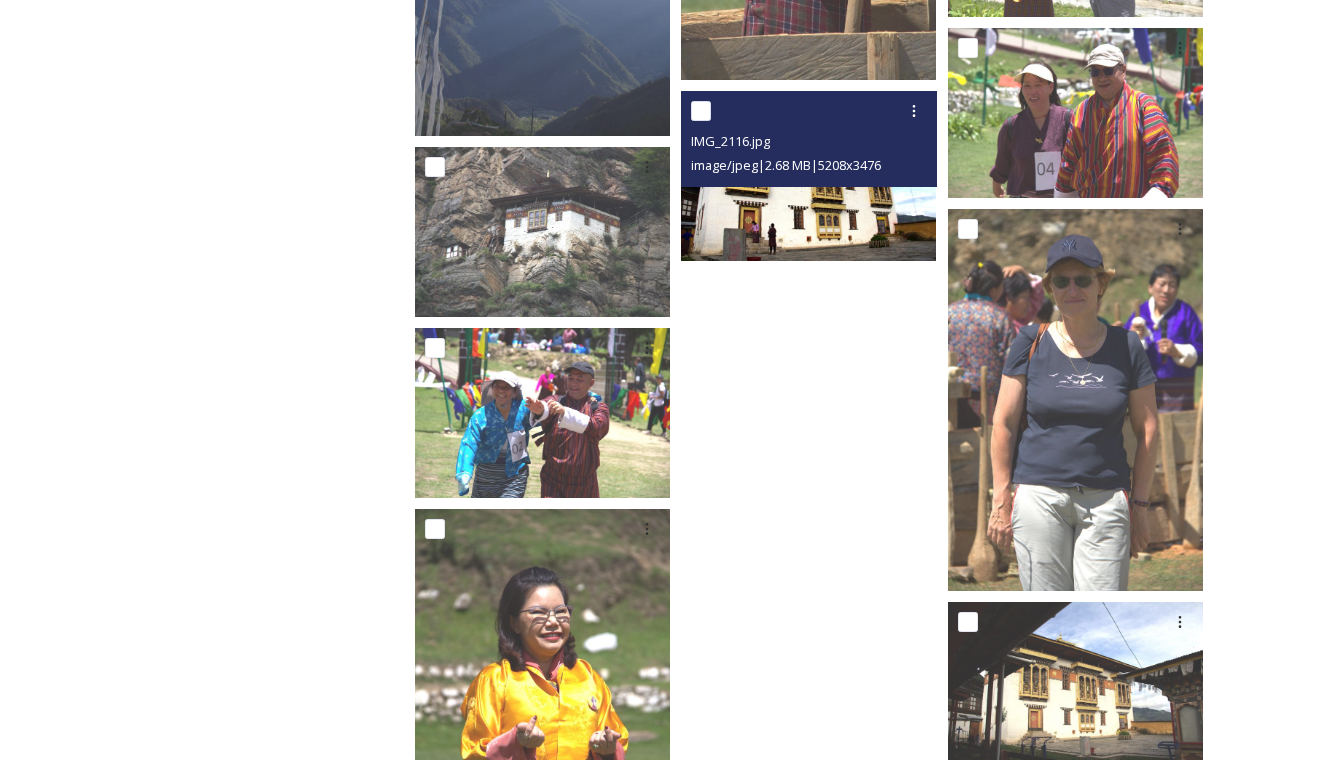 click at bounding box center [808, 176] 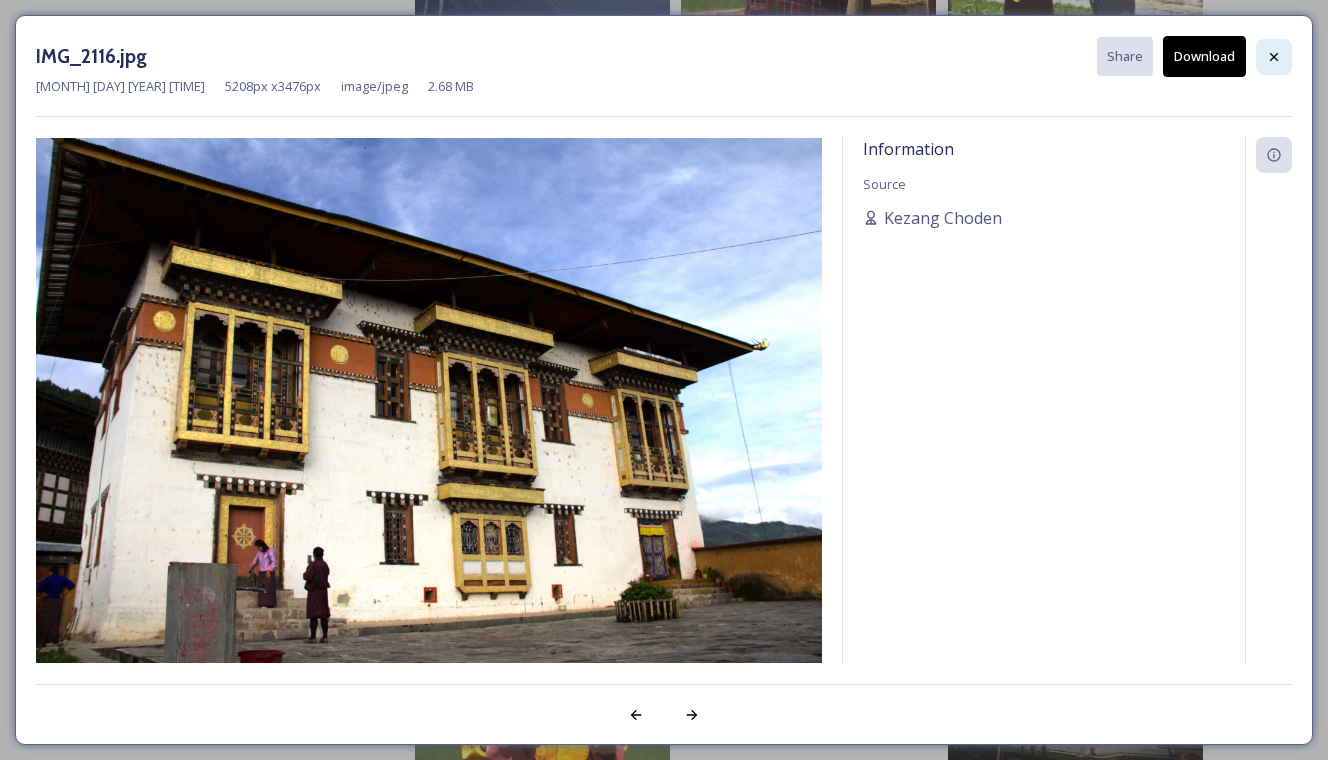 click 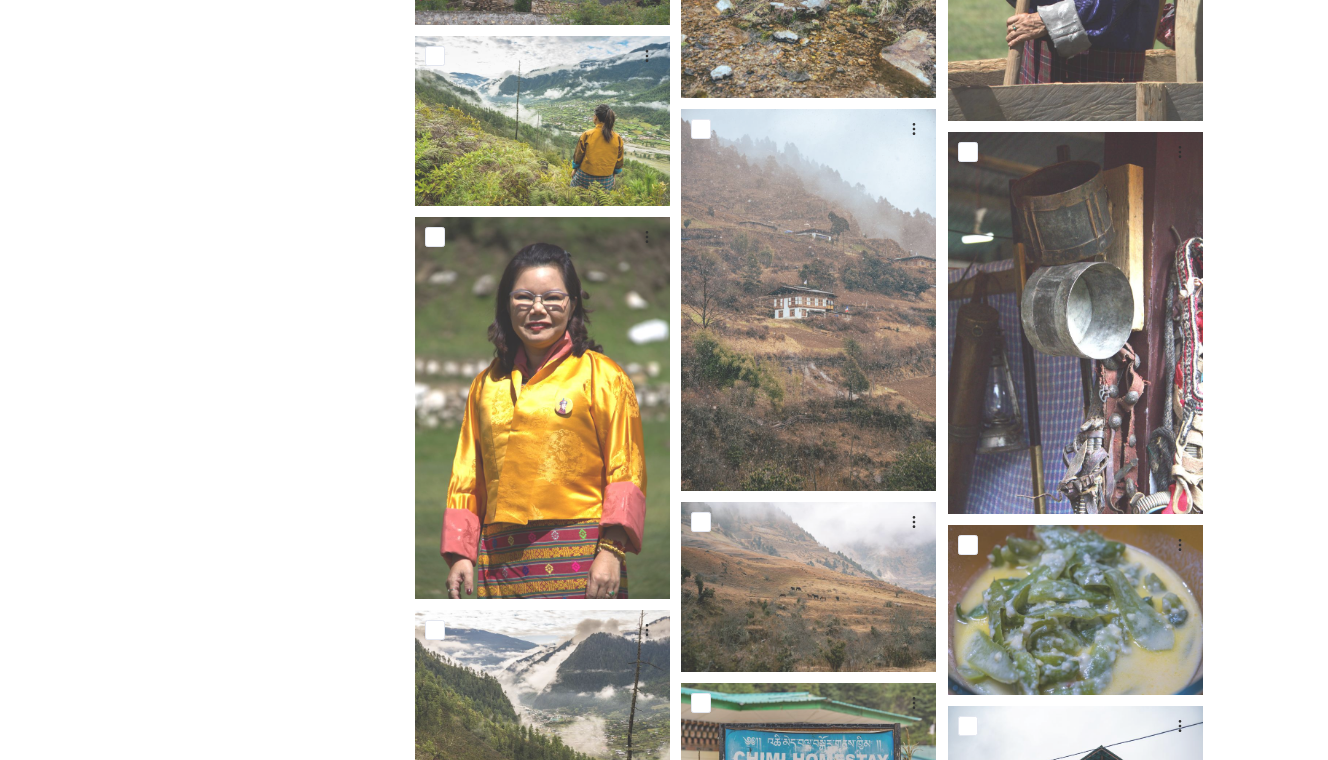 scroll, scrollTop: 6406, scrollLeft: 0, axis: vertical 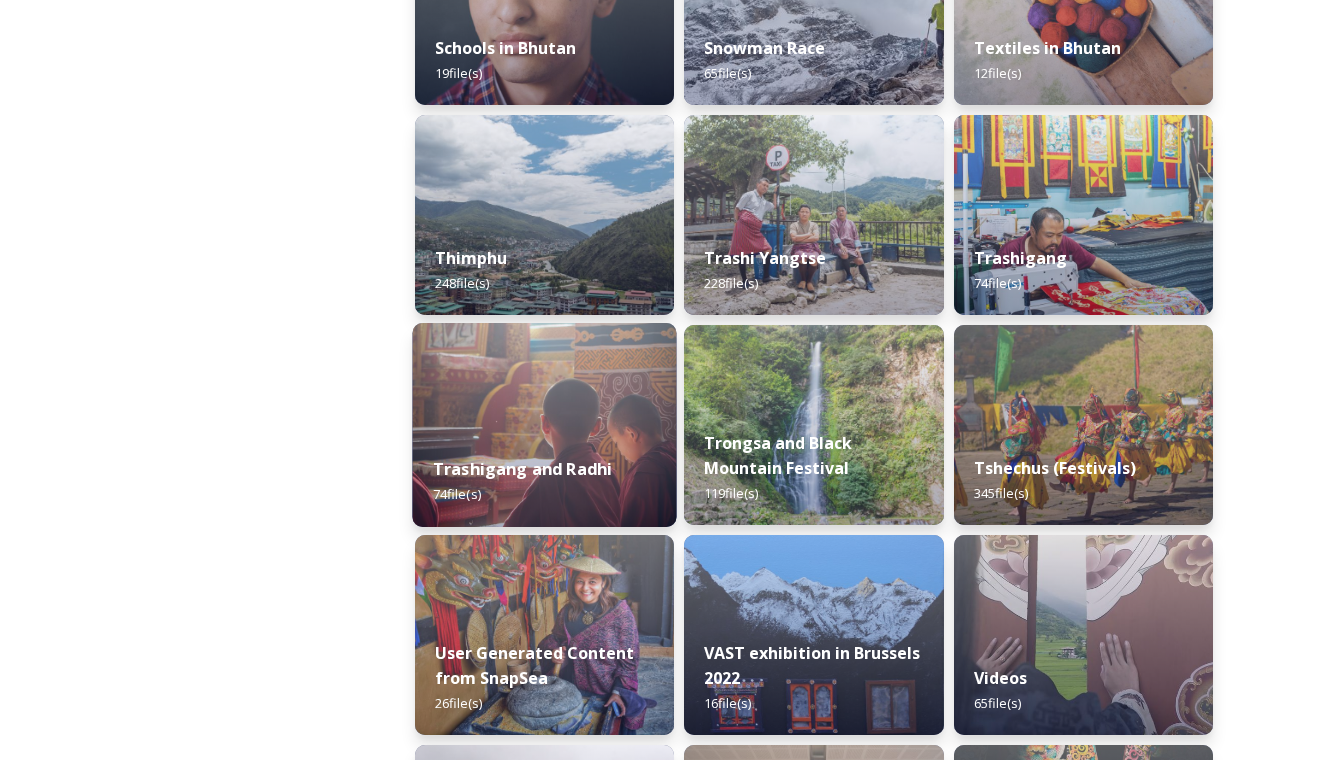 click on "Trashigang and Radhi" at bounding box center [523, 469] 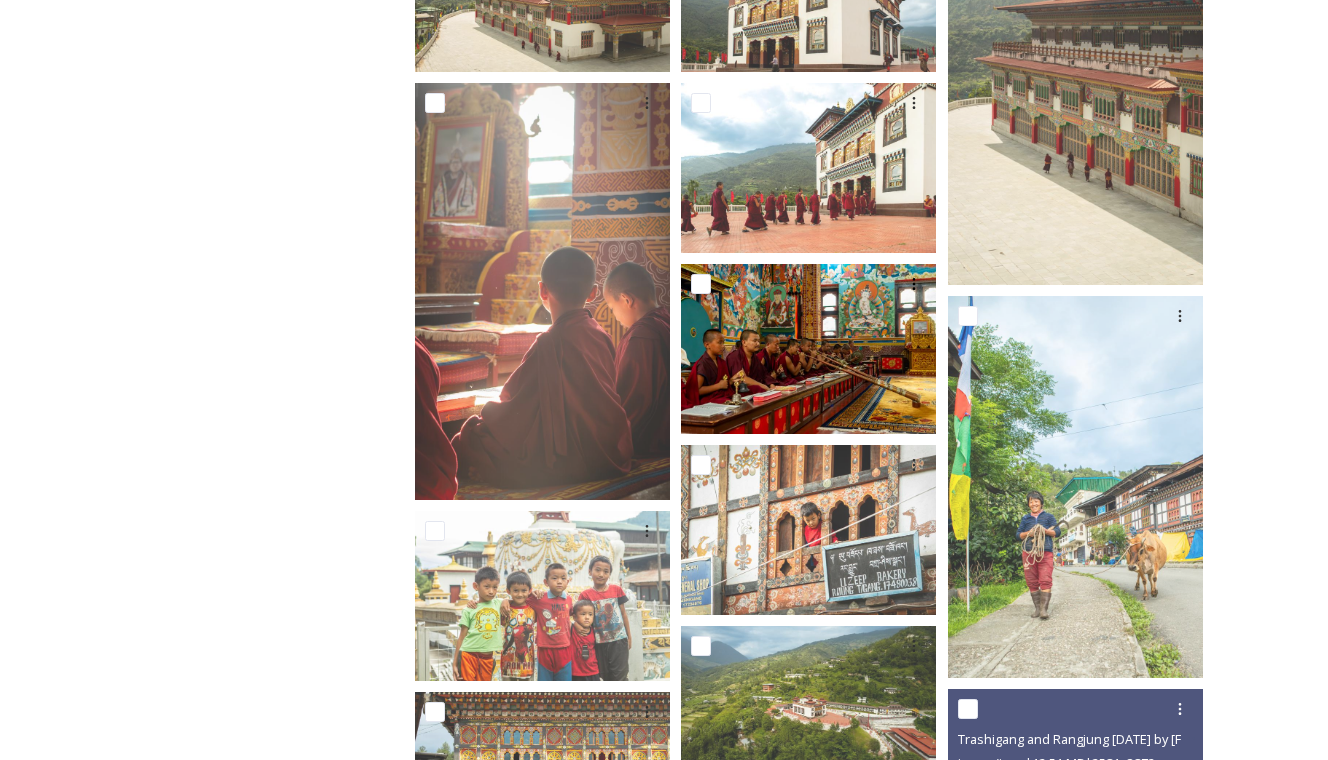 scroll, scrollTop: 476, scrollLeft: 0, axis: vertical 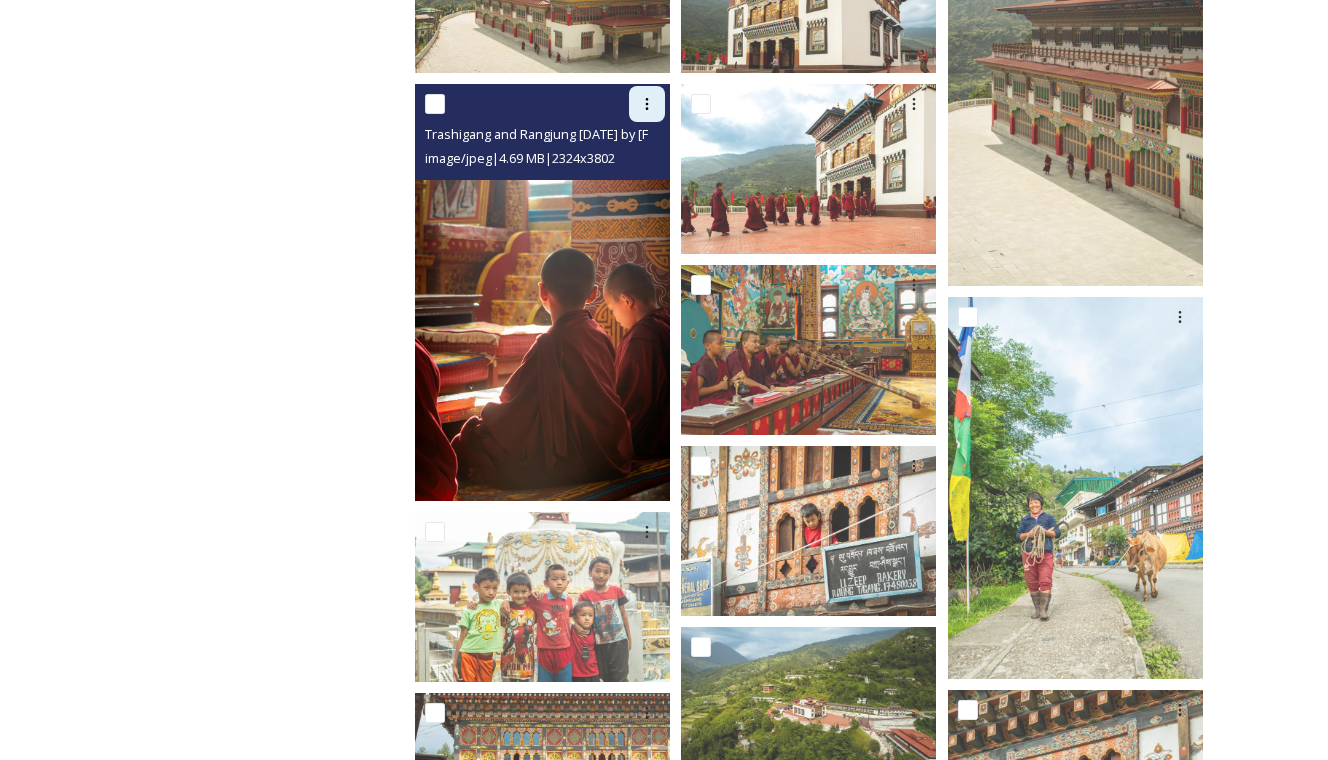 click 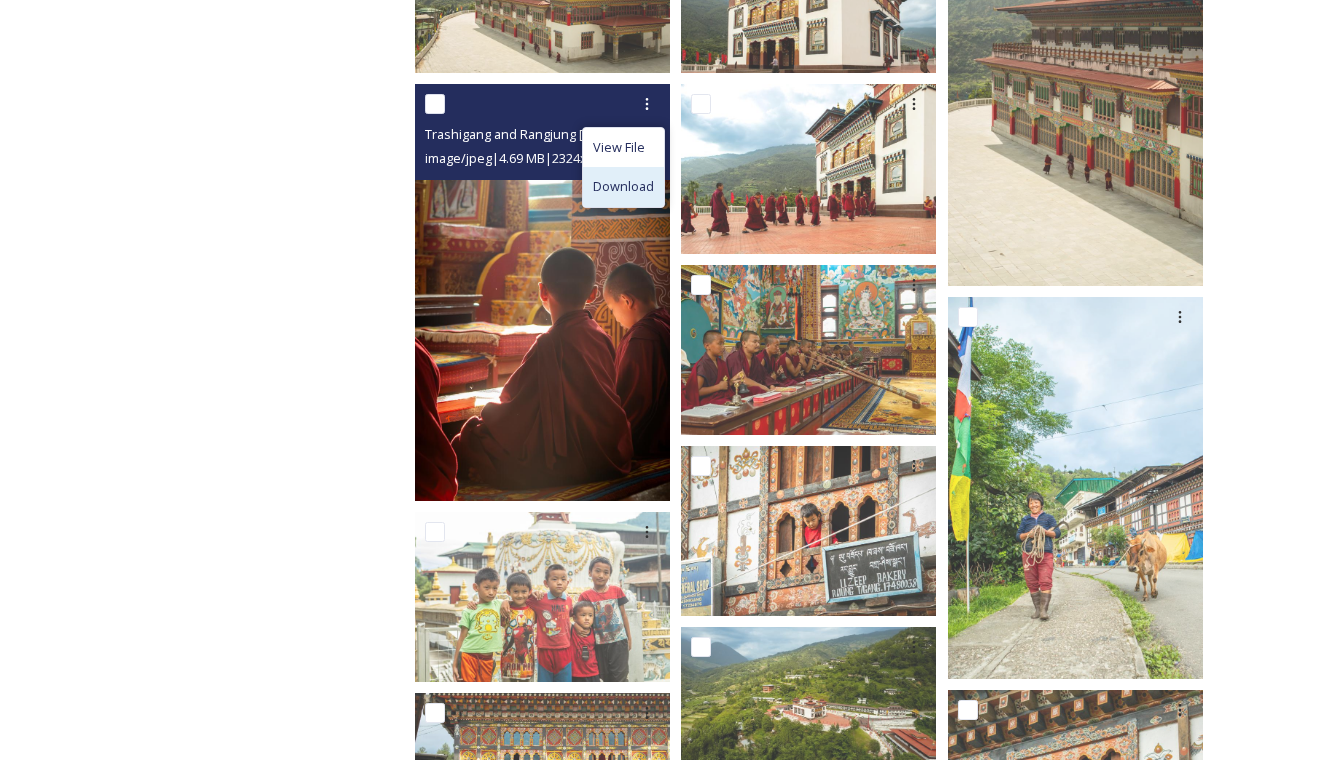 click on "Download" at bounding box center (623, 186) 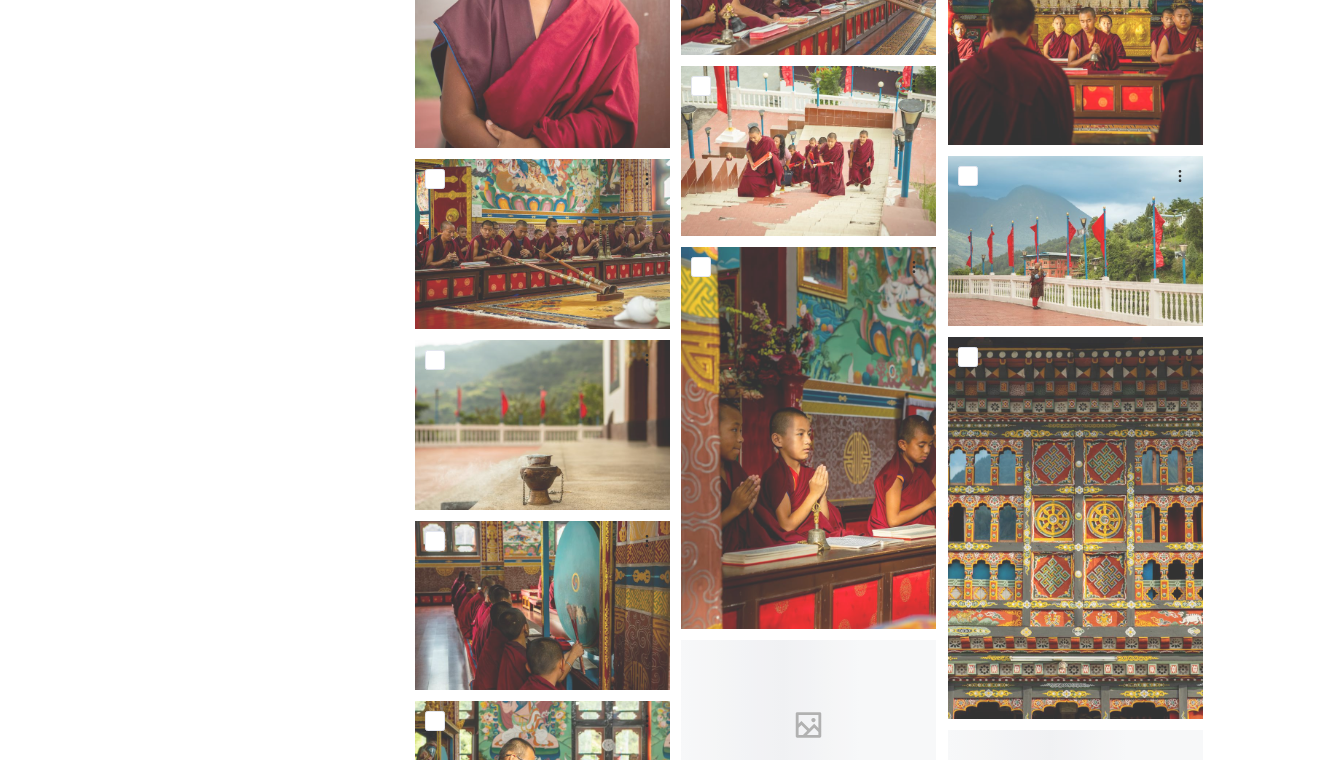 scroll, scrollTop: 2318, scrollLeft: 0, axis: vertical 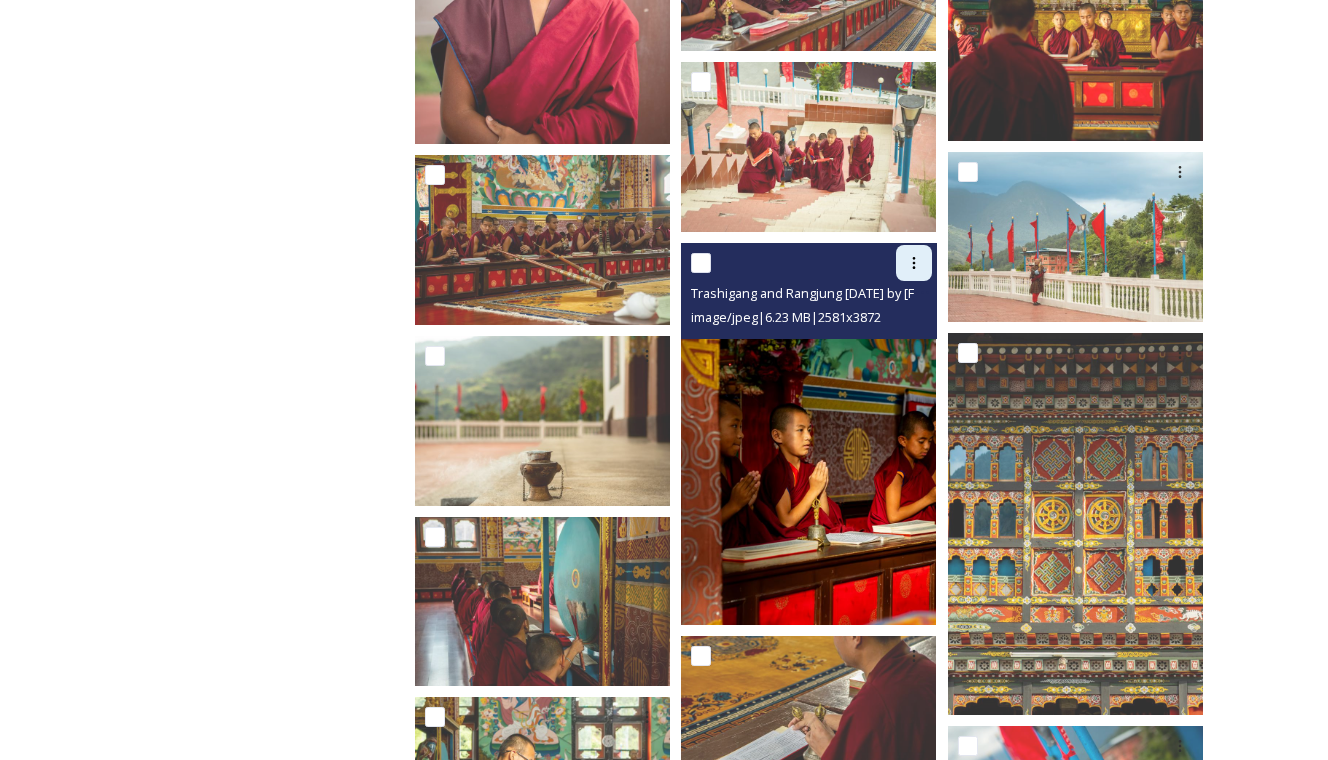 click 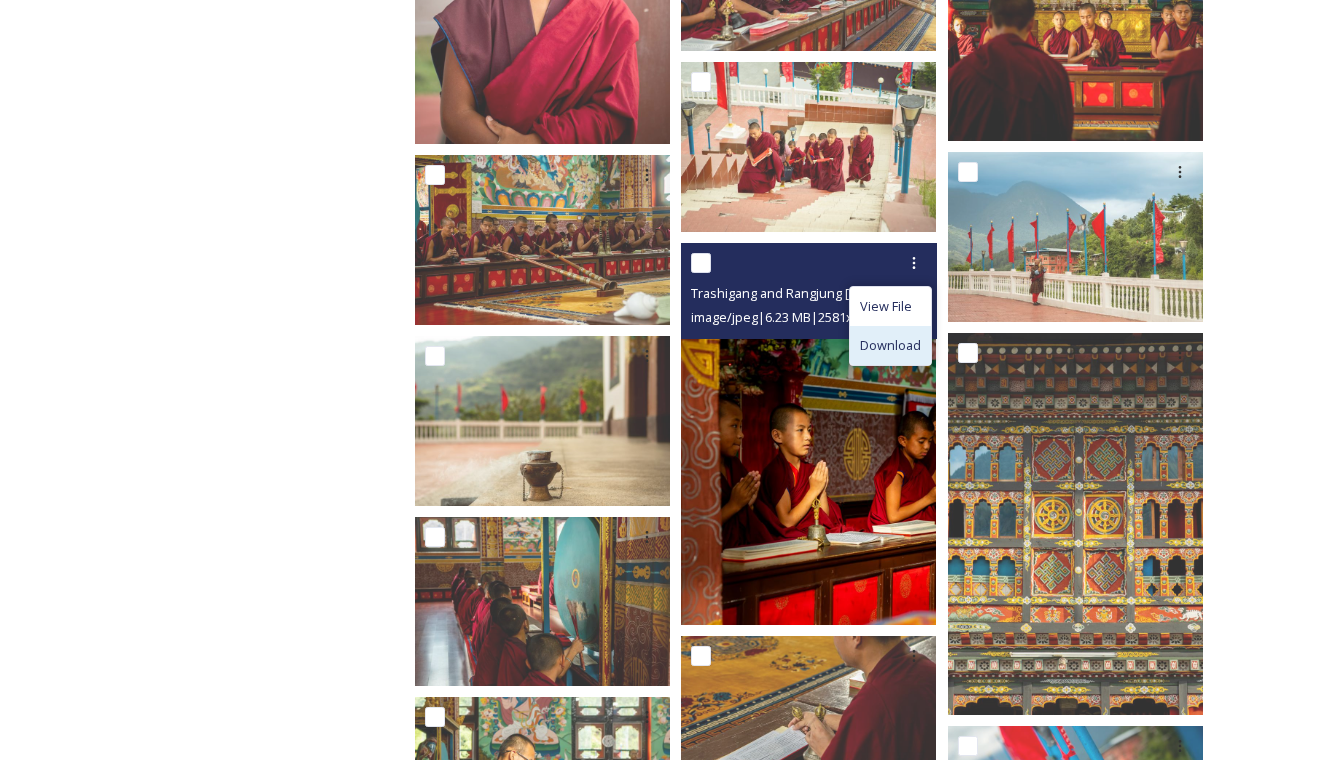 click on "Download" at bounding box center [890, 345] 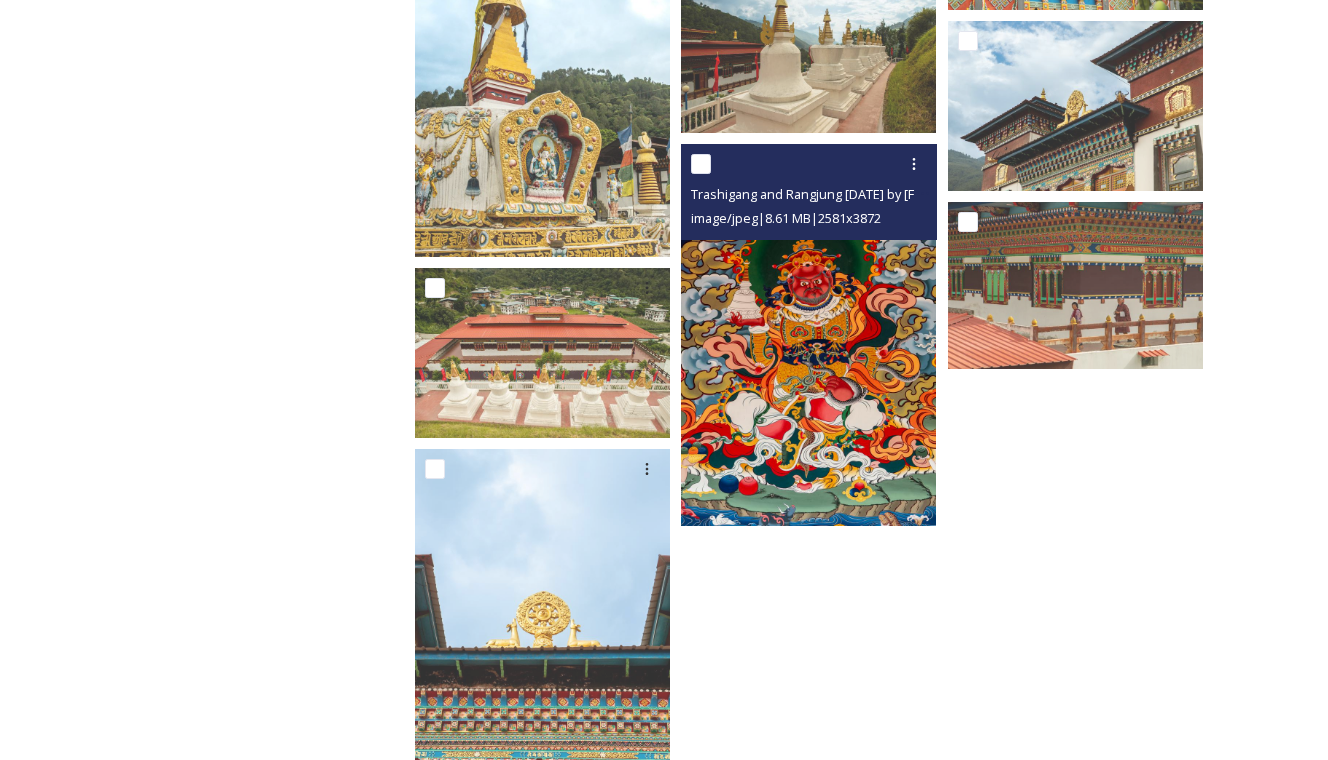 scroll, scrollTop: 5750, scrollLeft: 0, axis: vertical 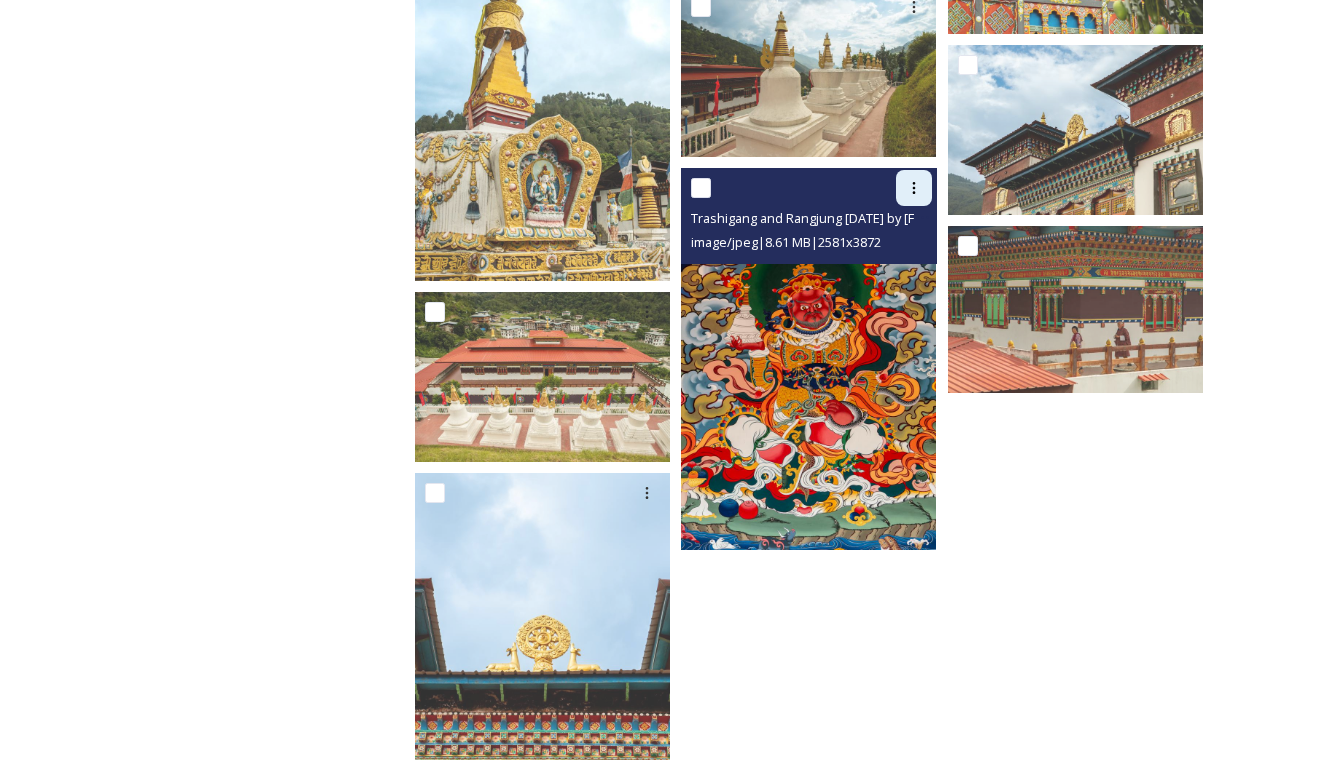 click 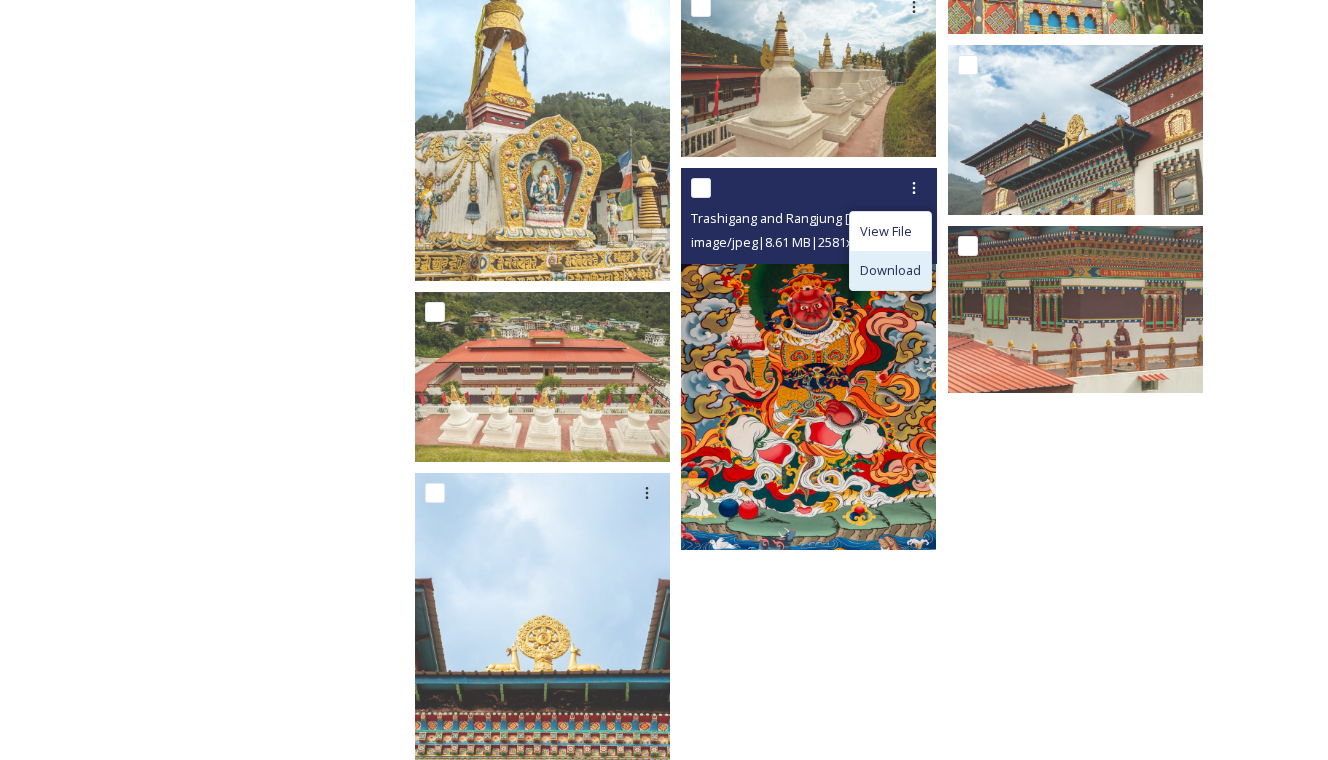 click on "Download" at bounding box center [890, 270] 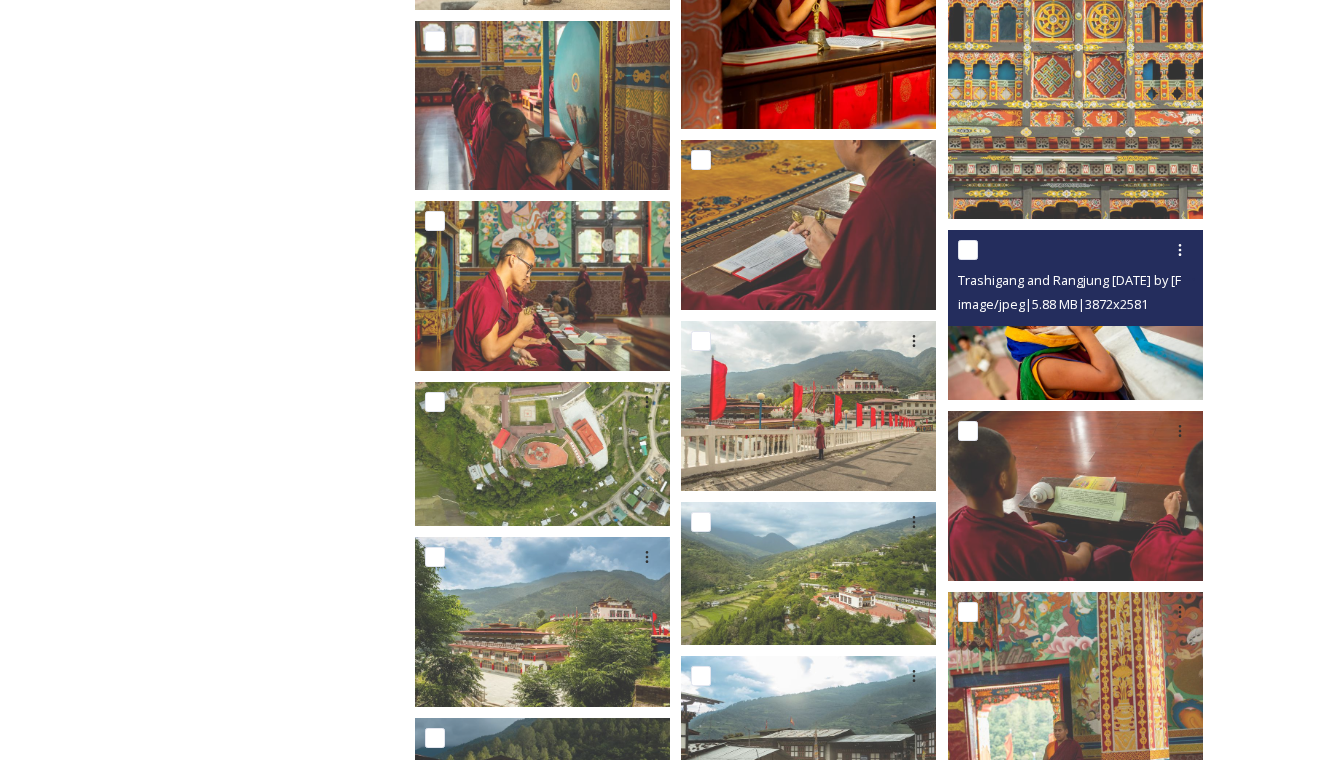 scroll, scrollTop: 2806, scrollLeft: 0, axis: vertical 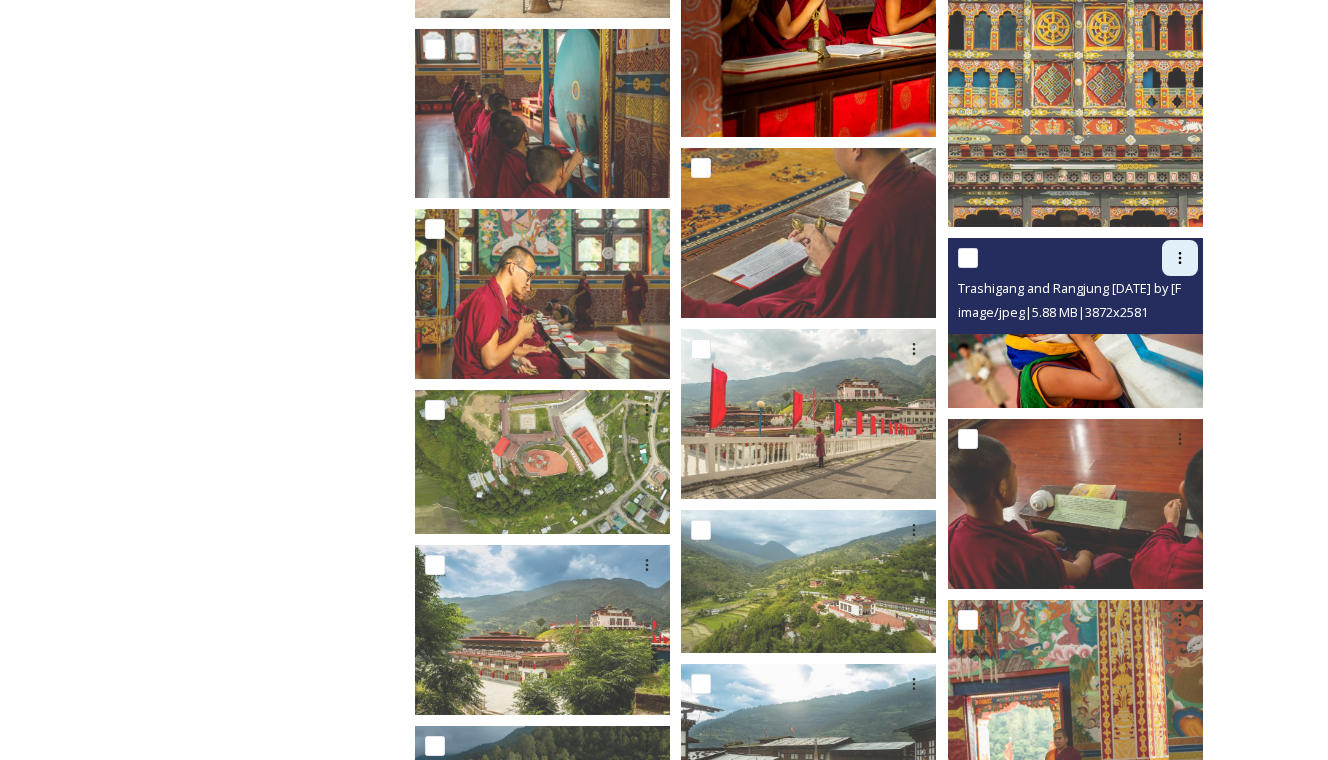 click 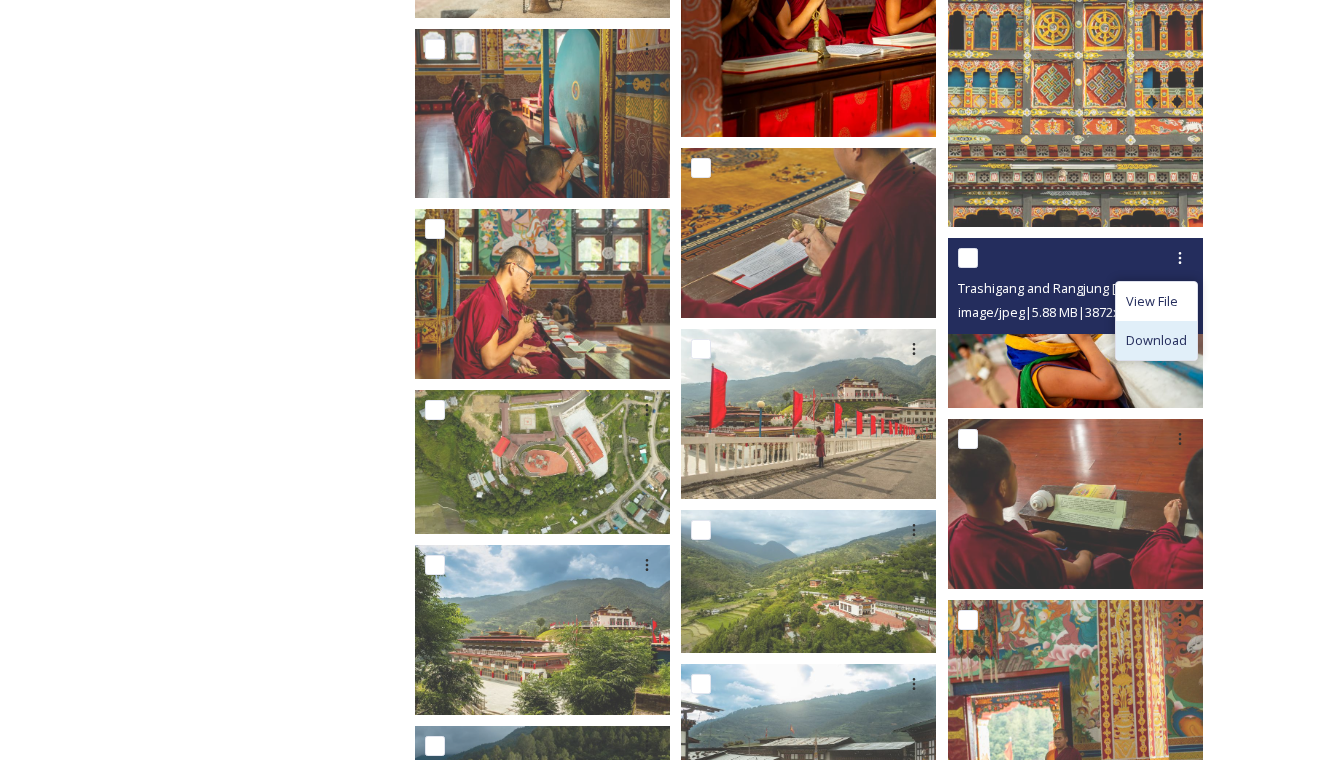 click on "Download" at bounding box center (1156, 340) 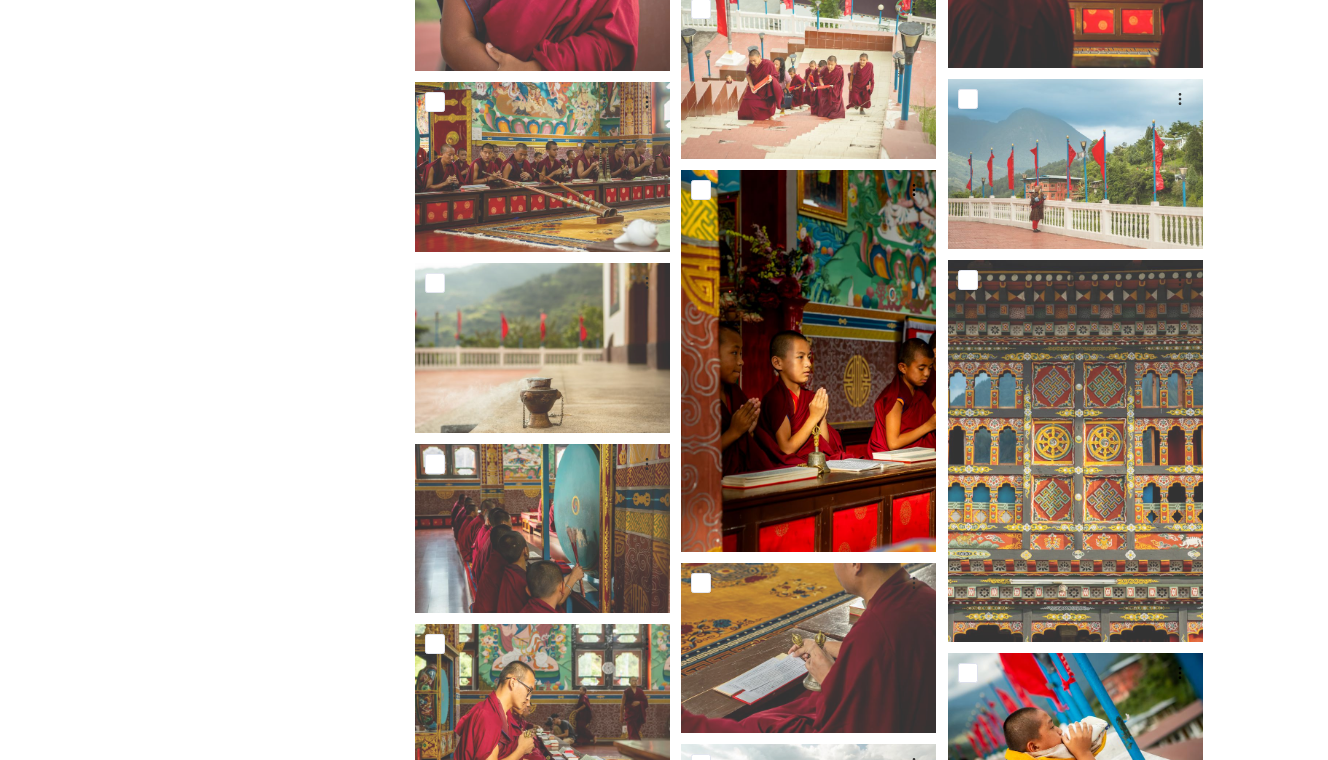 scroll, scrollTop: 2378, scrollLeft: 0, axis: vertical 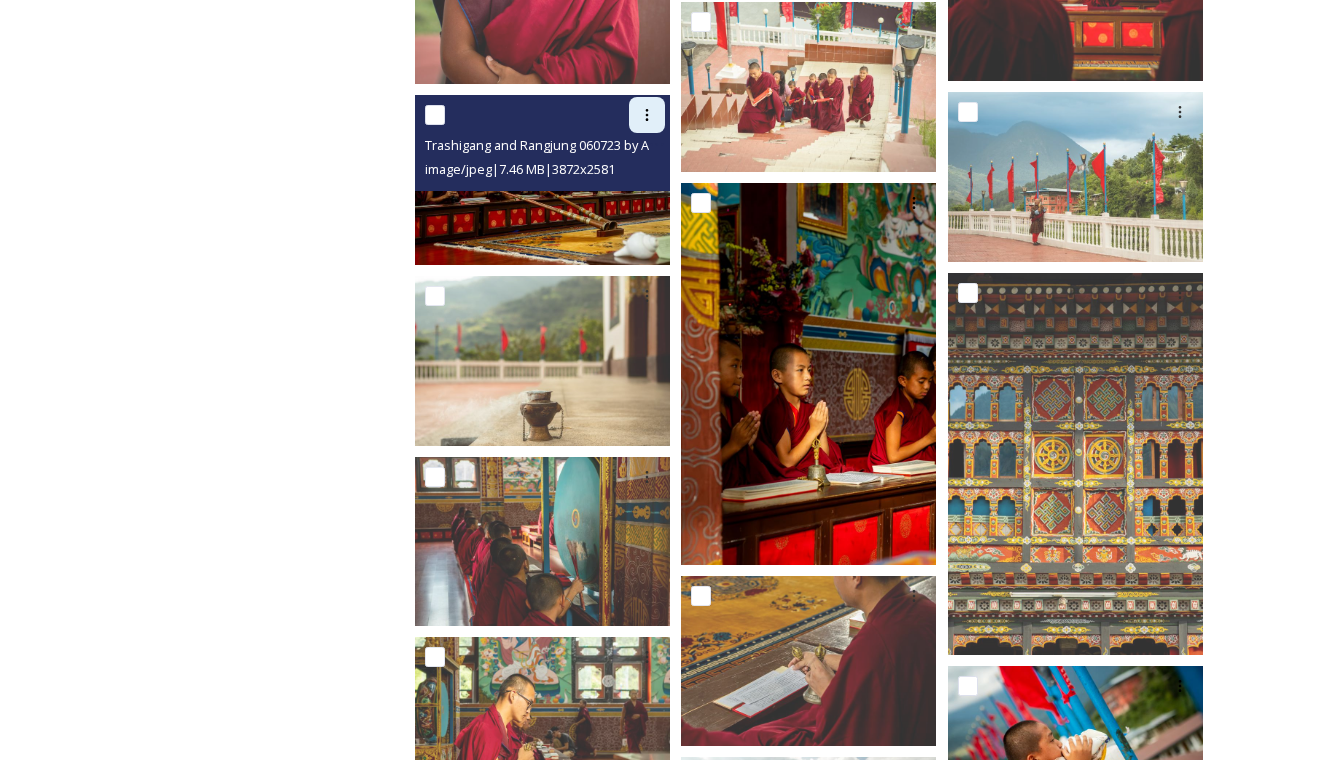 click 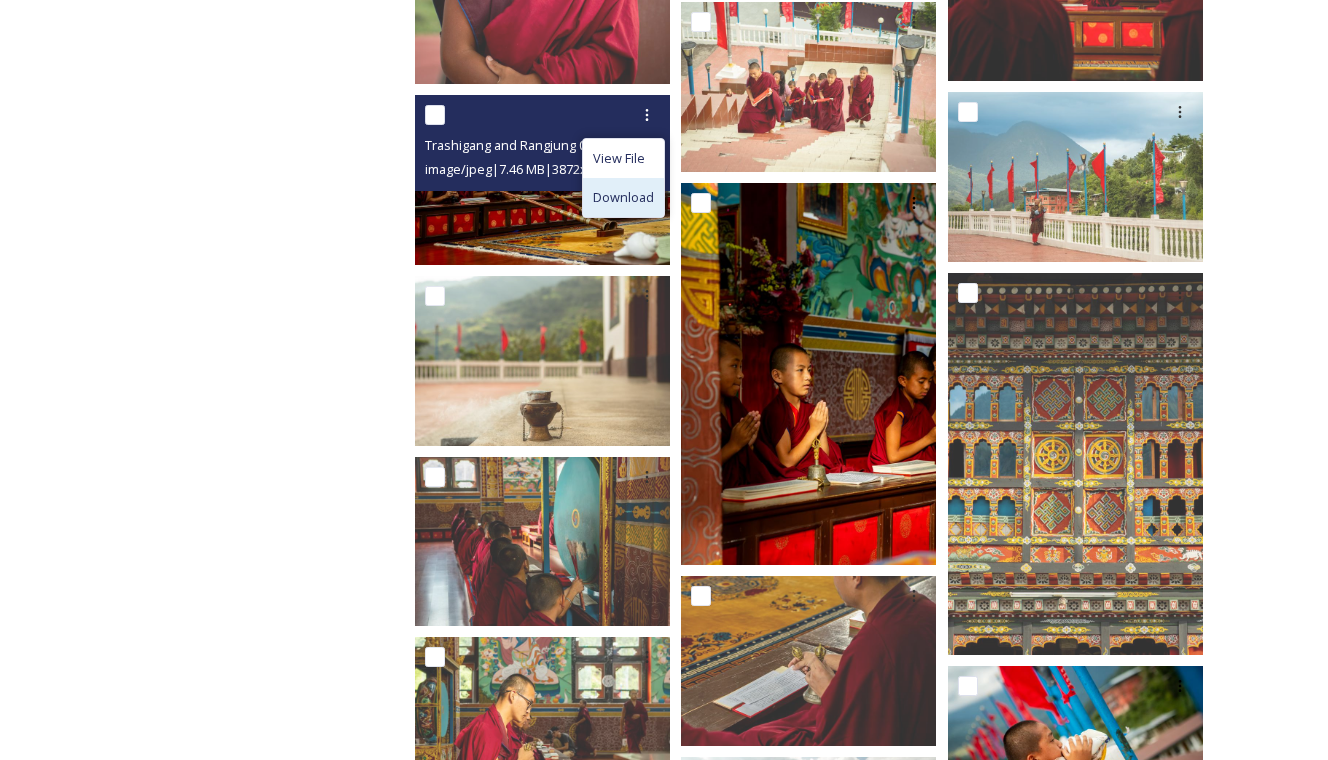 click on "Download" at bounding box center [623, 197] 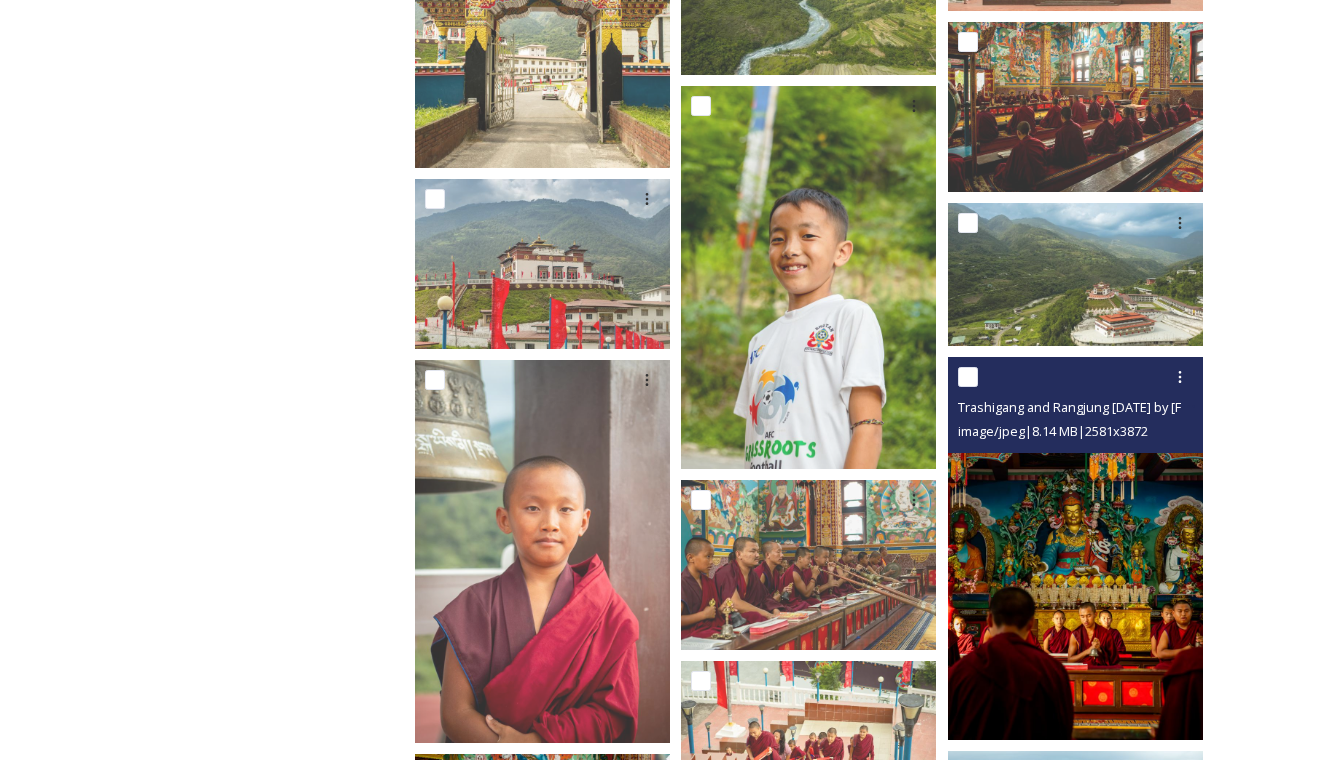 scroll, scrollTop: 1711, scrollLeft: 0, axis: vertical 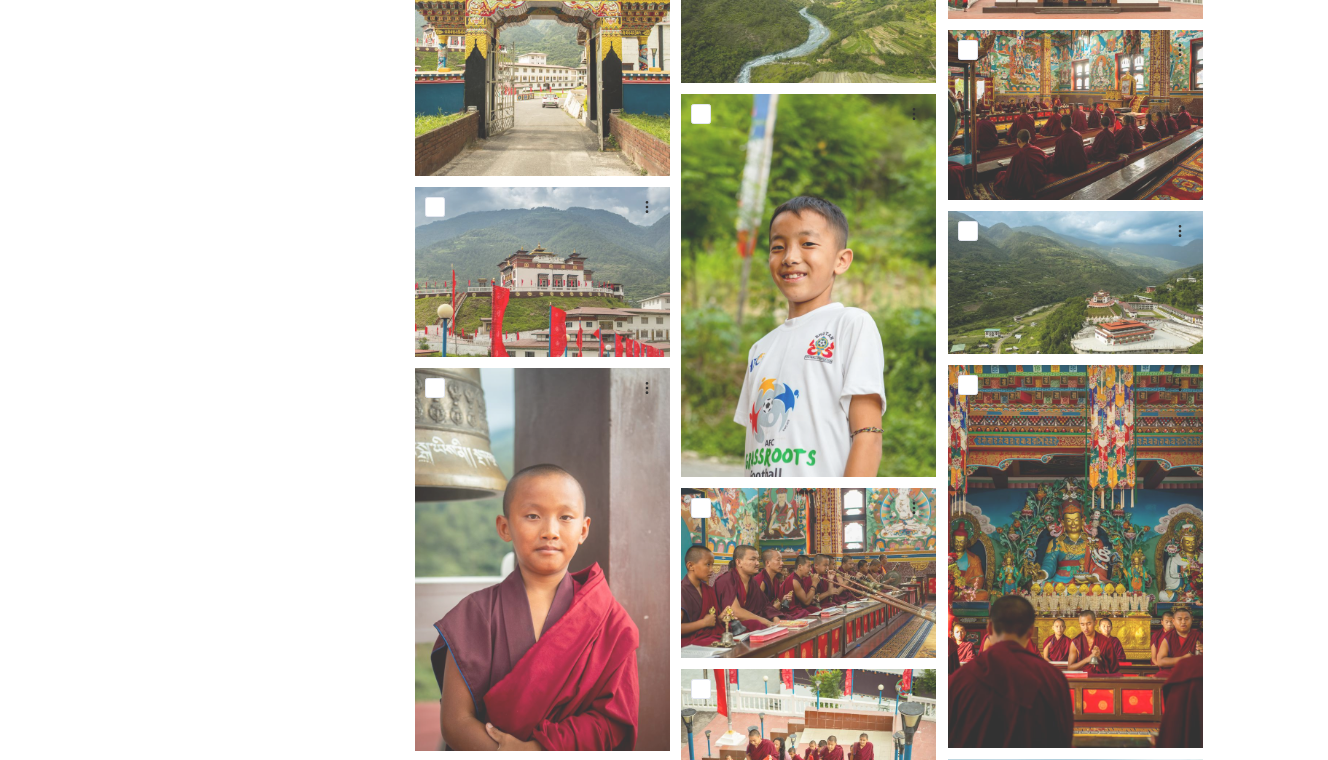click on "Shared by:  Bhutan Tourism A library of images, videos and other digital assets relating to Bhutan. You can find images and documents by performing a quick or advanced search or by browsing the folders. Commercial use is not allowed." at bounding box center (225, 1735) 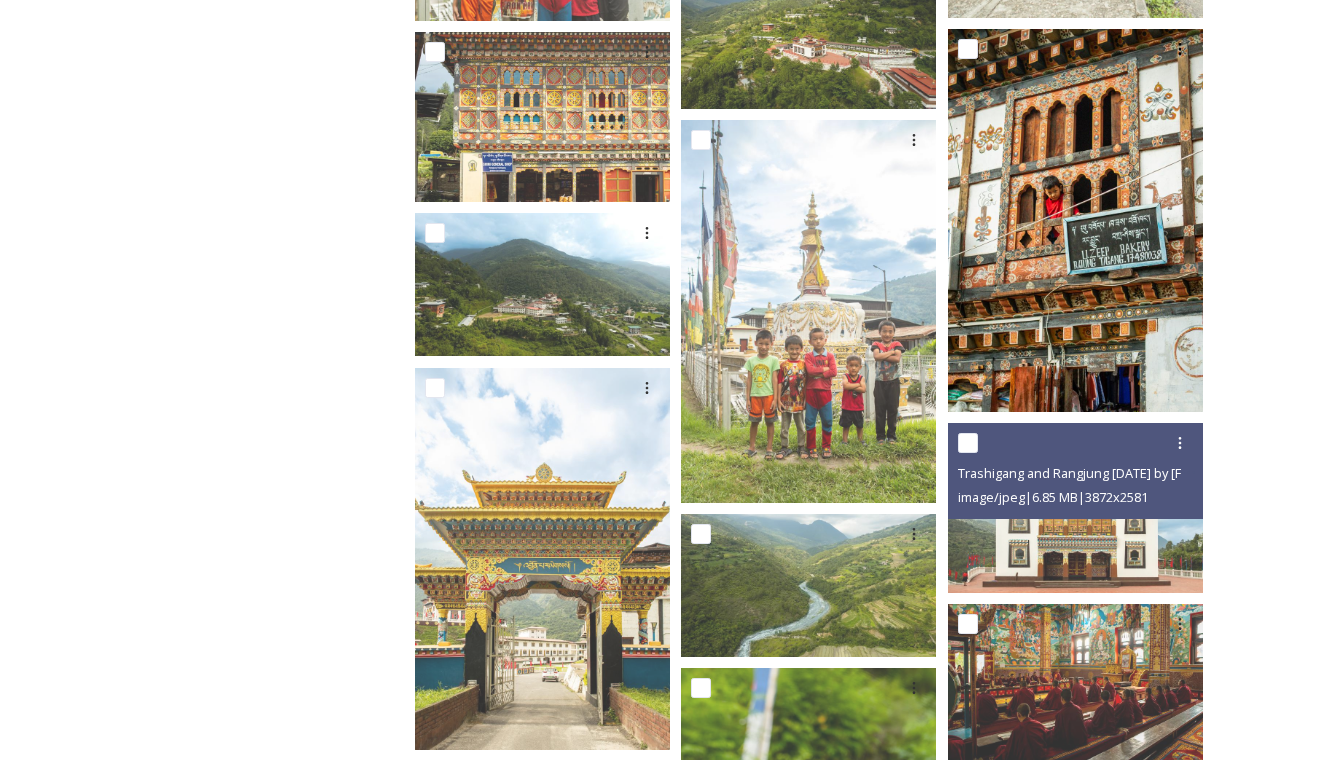 scroll, scrollTop: 1135, scrollLeft: 0, axis: vertical 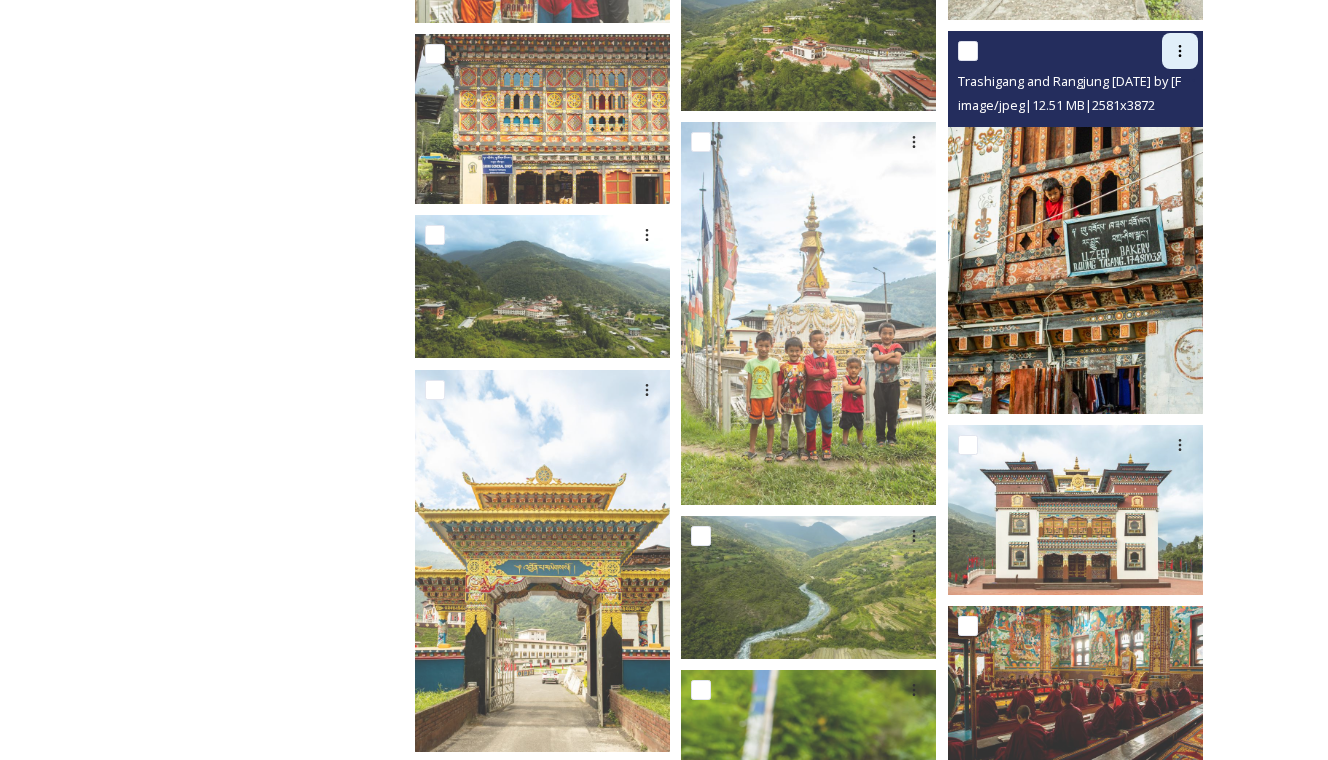 click 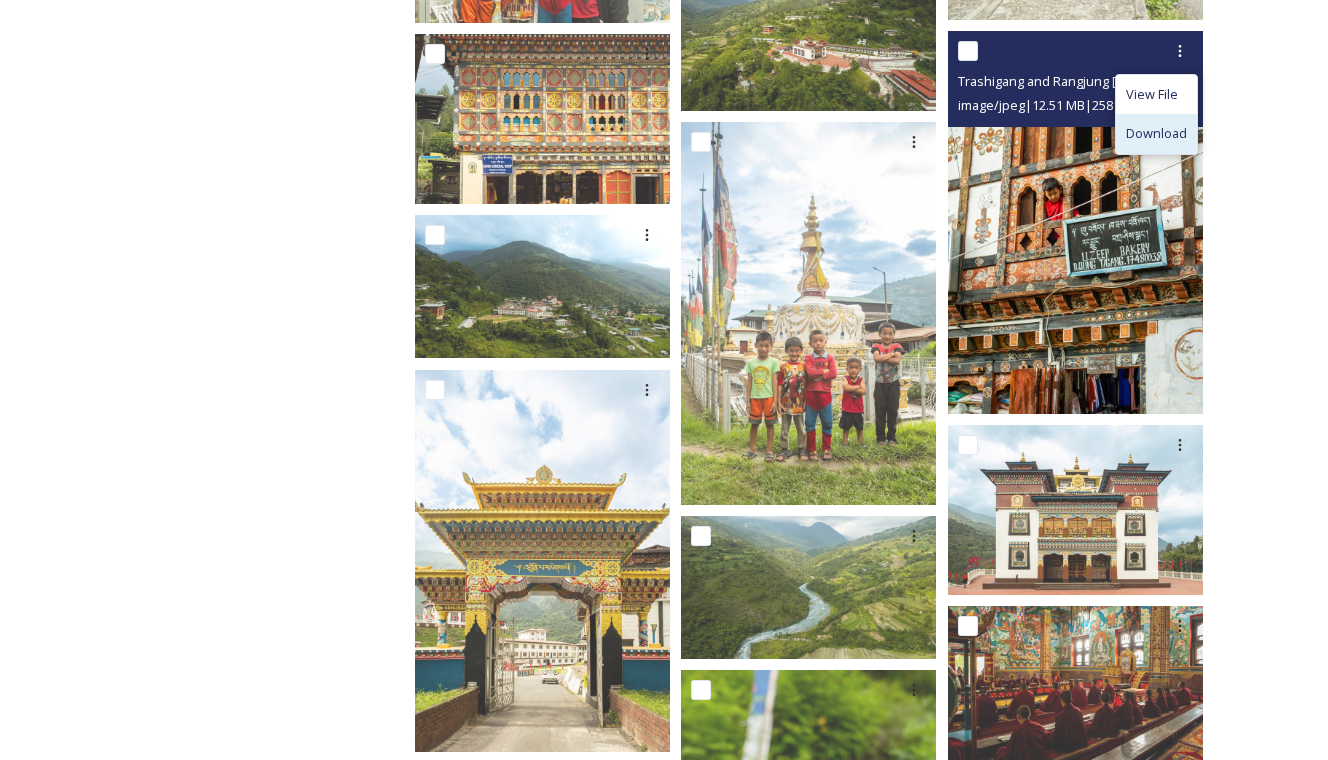 click on "Download" at bounding box center [1156, 133] 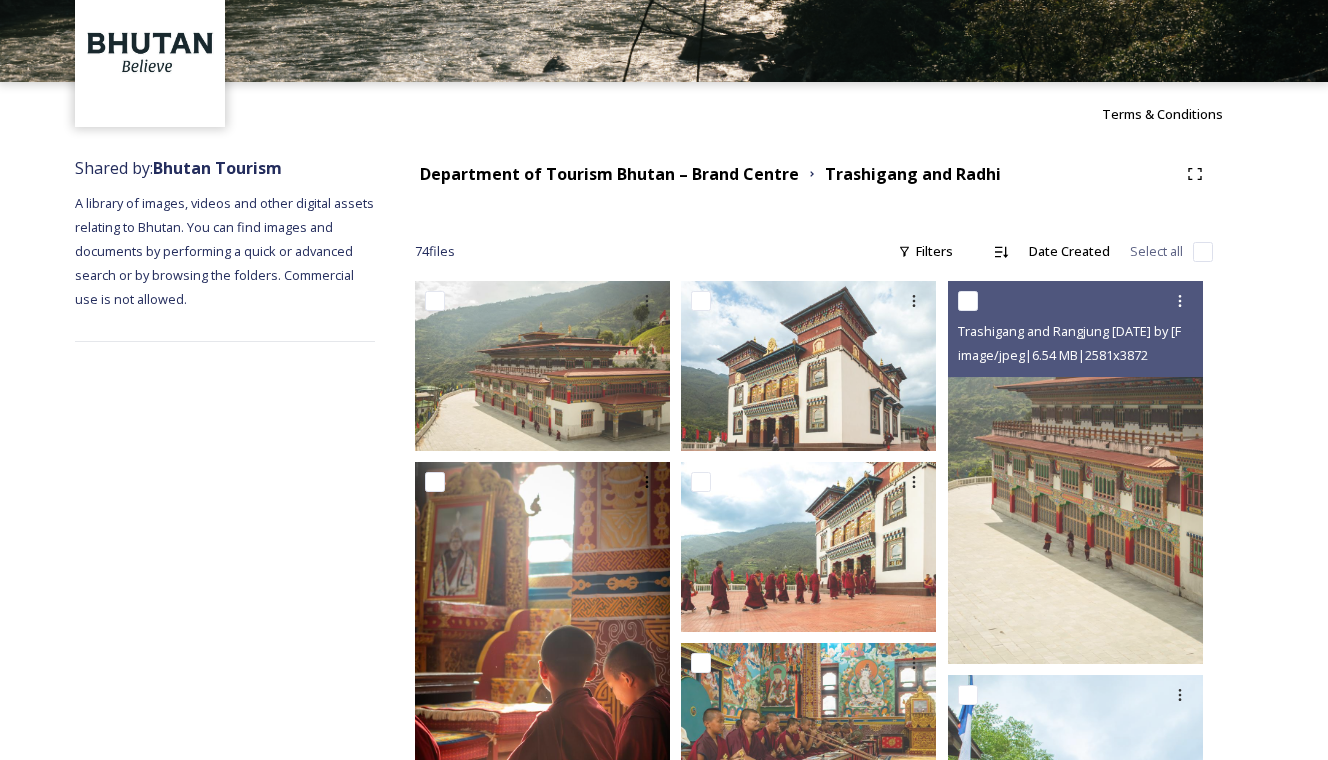 scroll, scrollTop: 97, scrollLeft: 0, axis: vertical 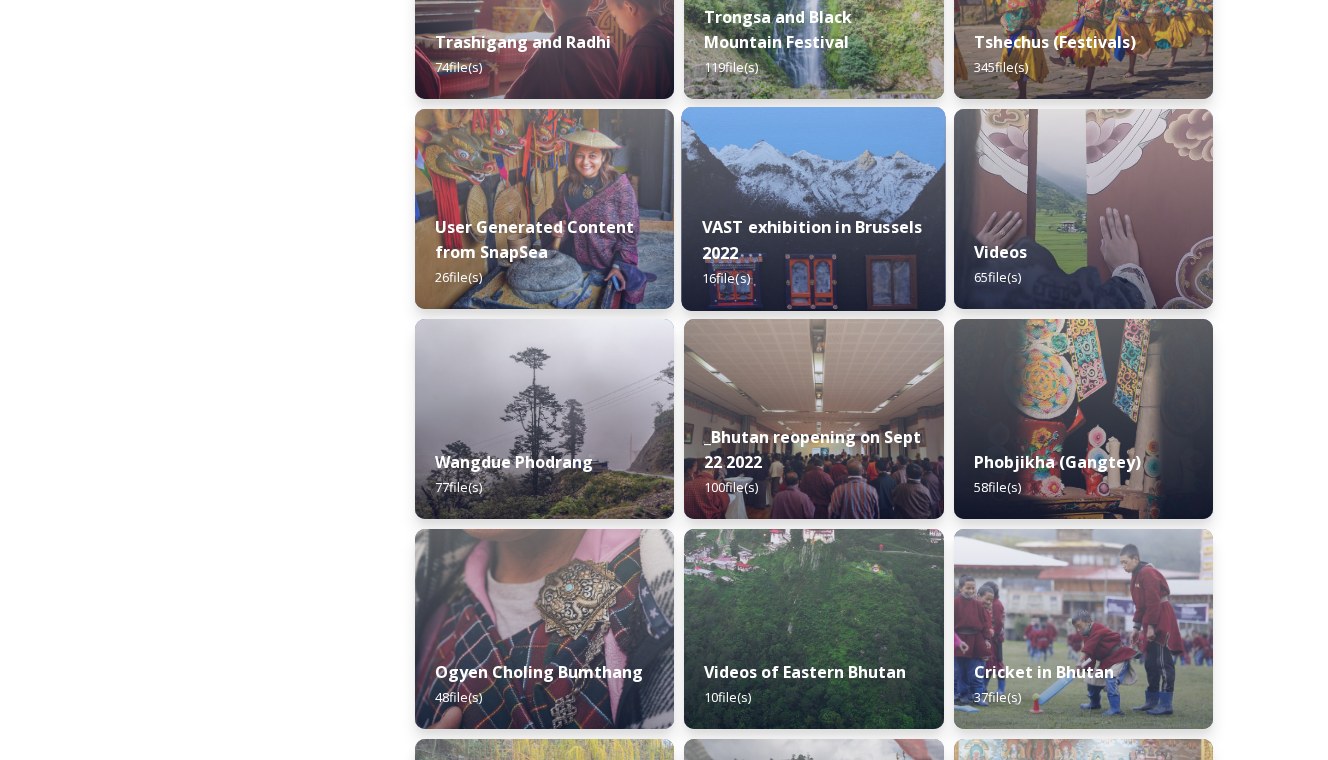 click on "VAST exhibition in Brussels 2022" at bounding box center [812, 240] 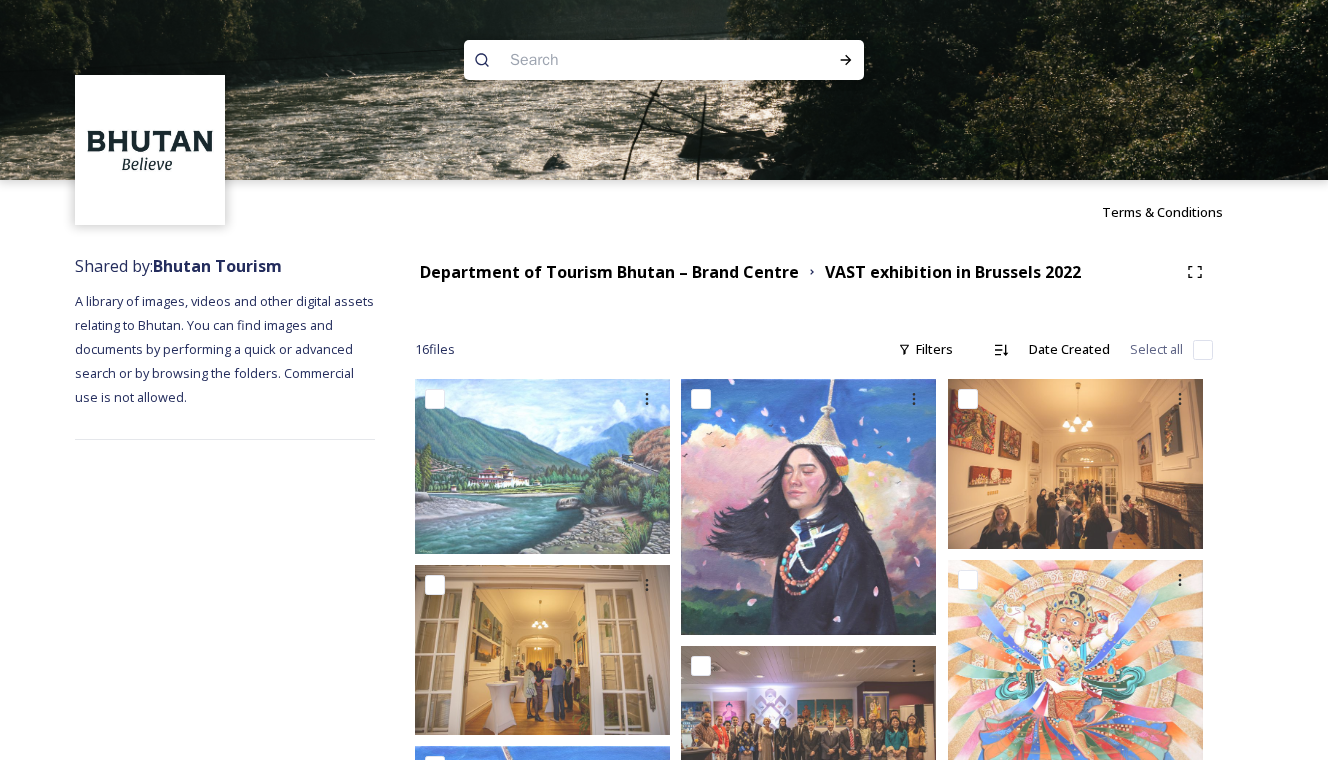 scroll, scrollTop: 0, scrollLeft: 0, axis: both 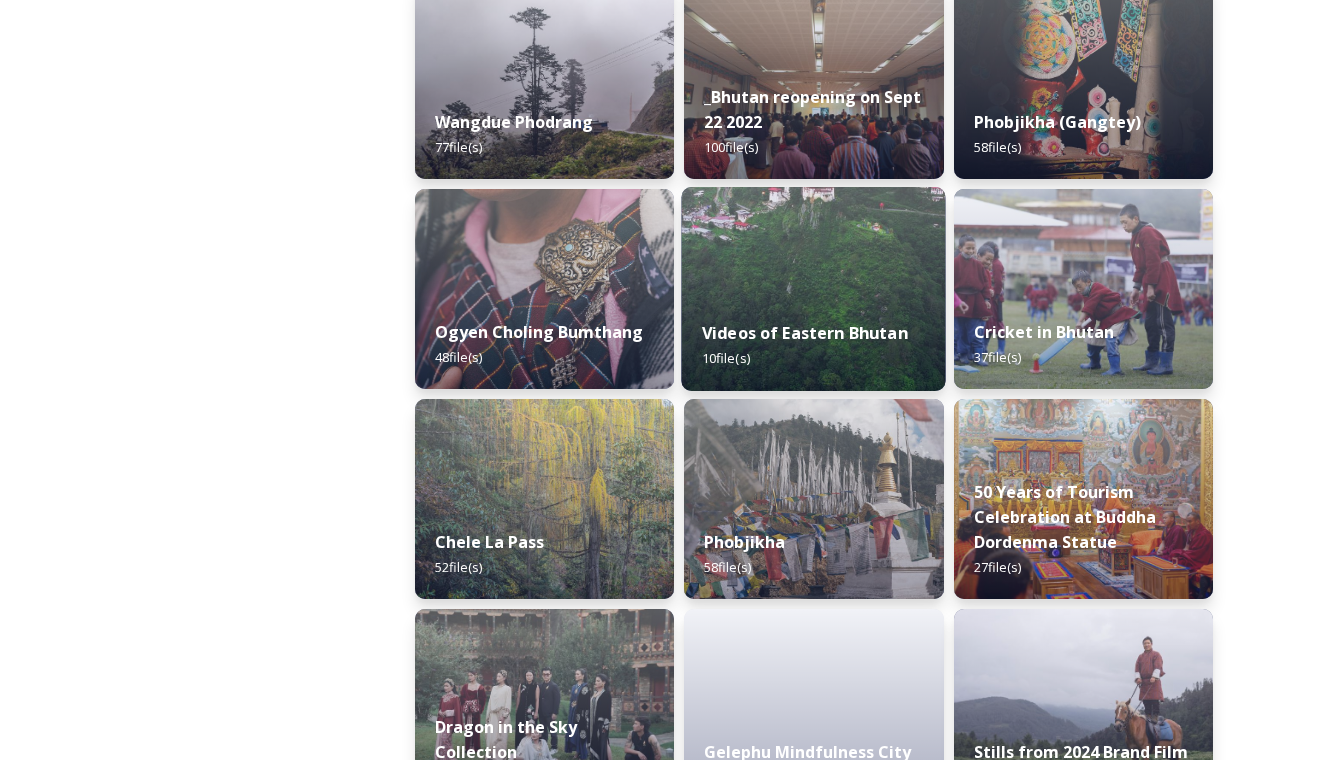 click at bounding box center (814, 289) 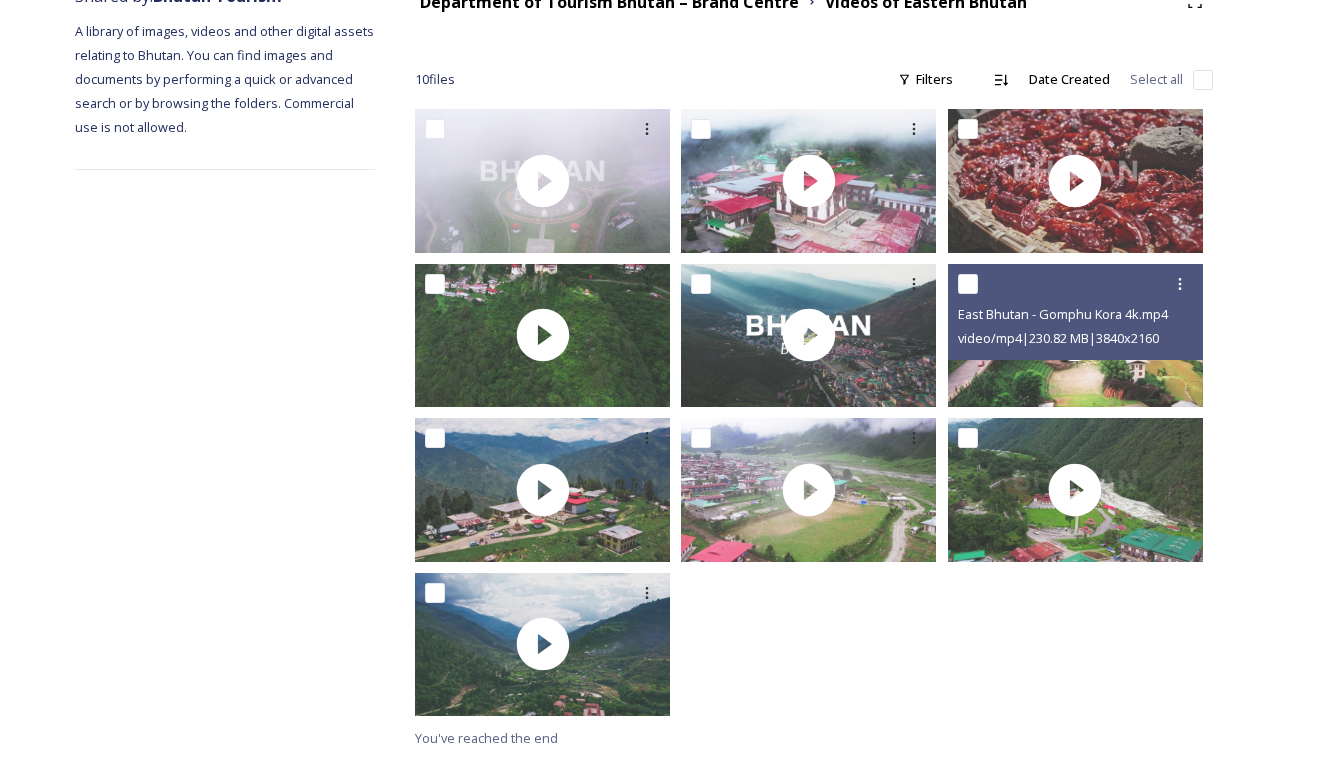 scroll, scrollTop: 270, scrollLeft: 0, axis: vertical 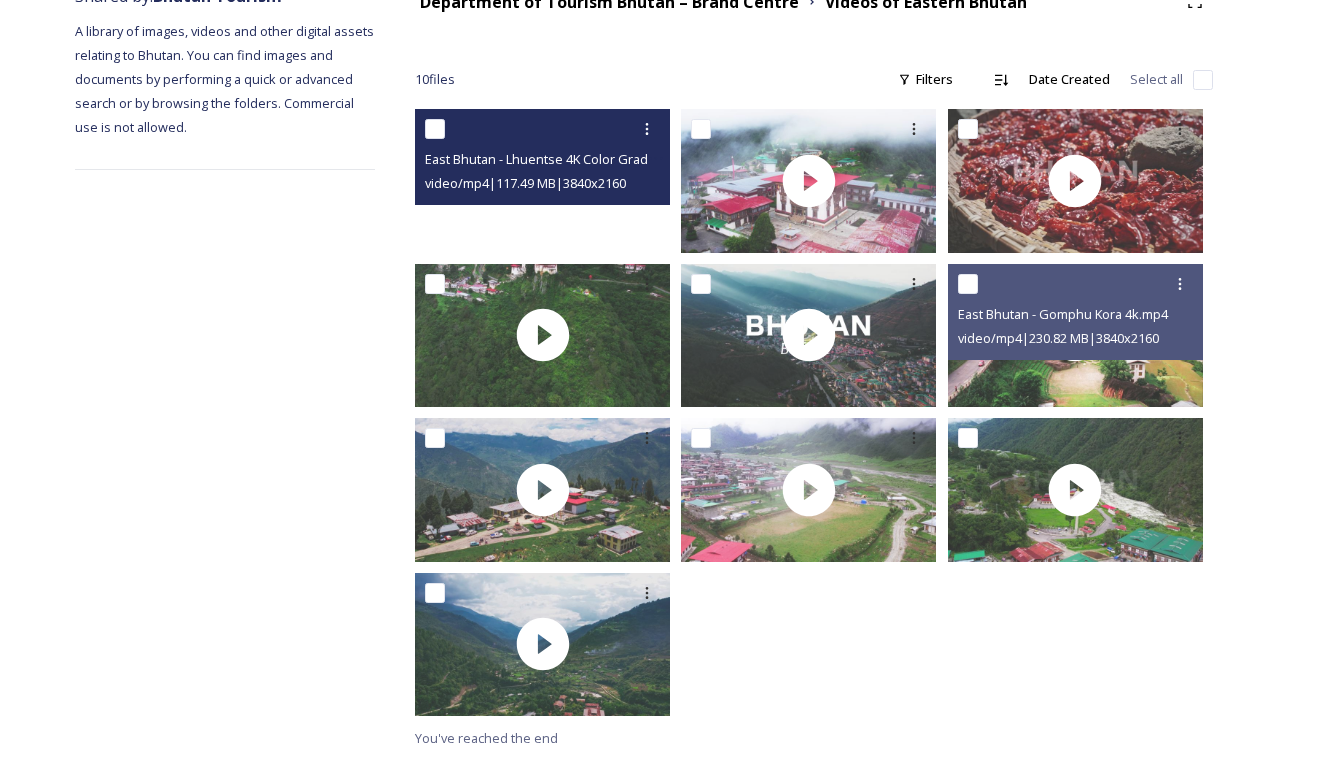 click at bounding box center [542, 180] 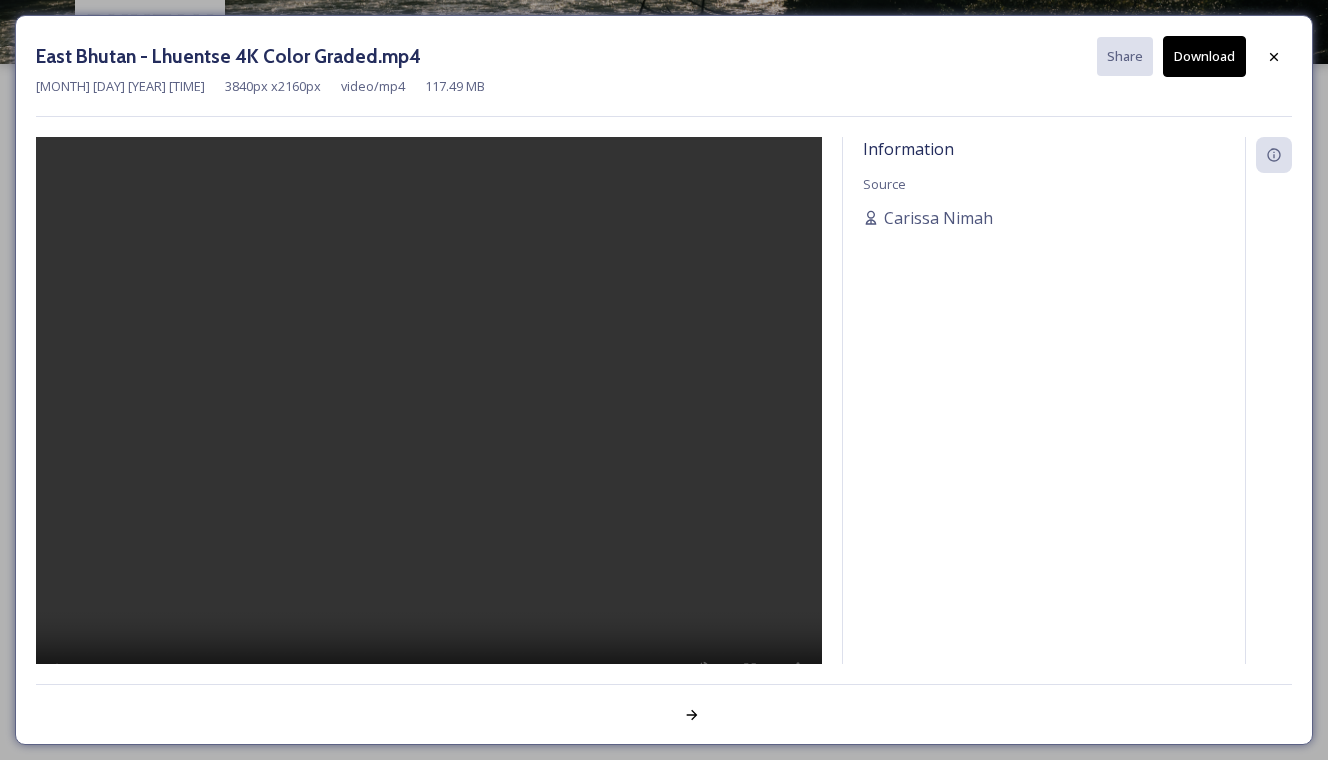scroll, scrollTop: 115, scrollLeft: 0, axis: vertical 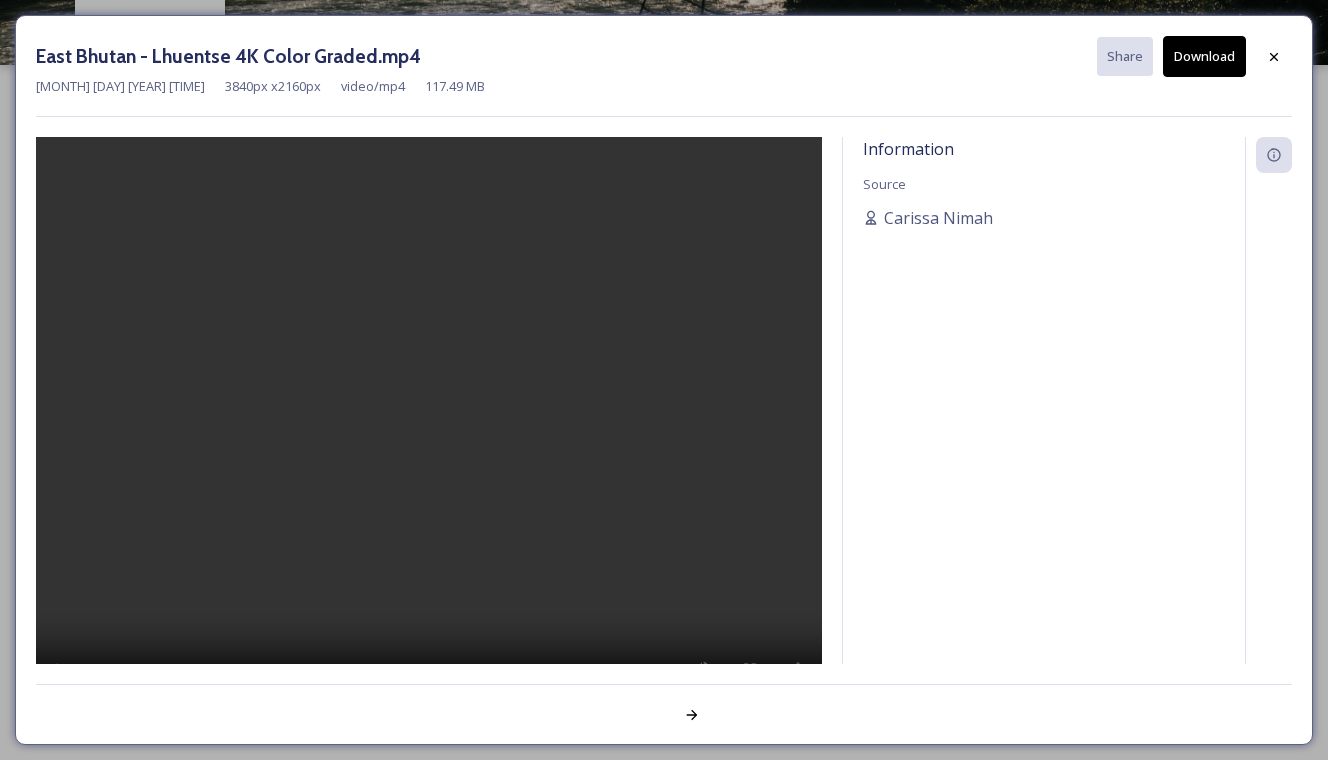 click at bounding box center [429, 427] 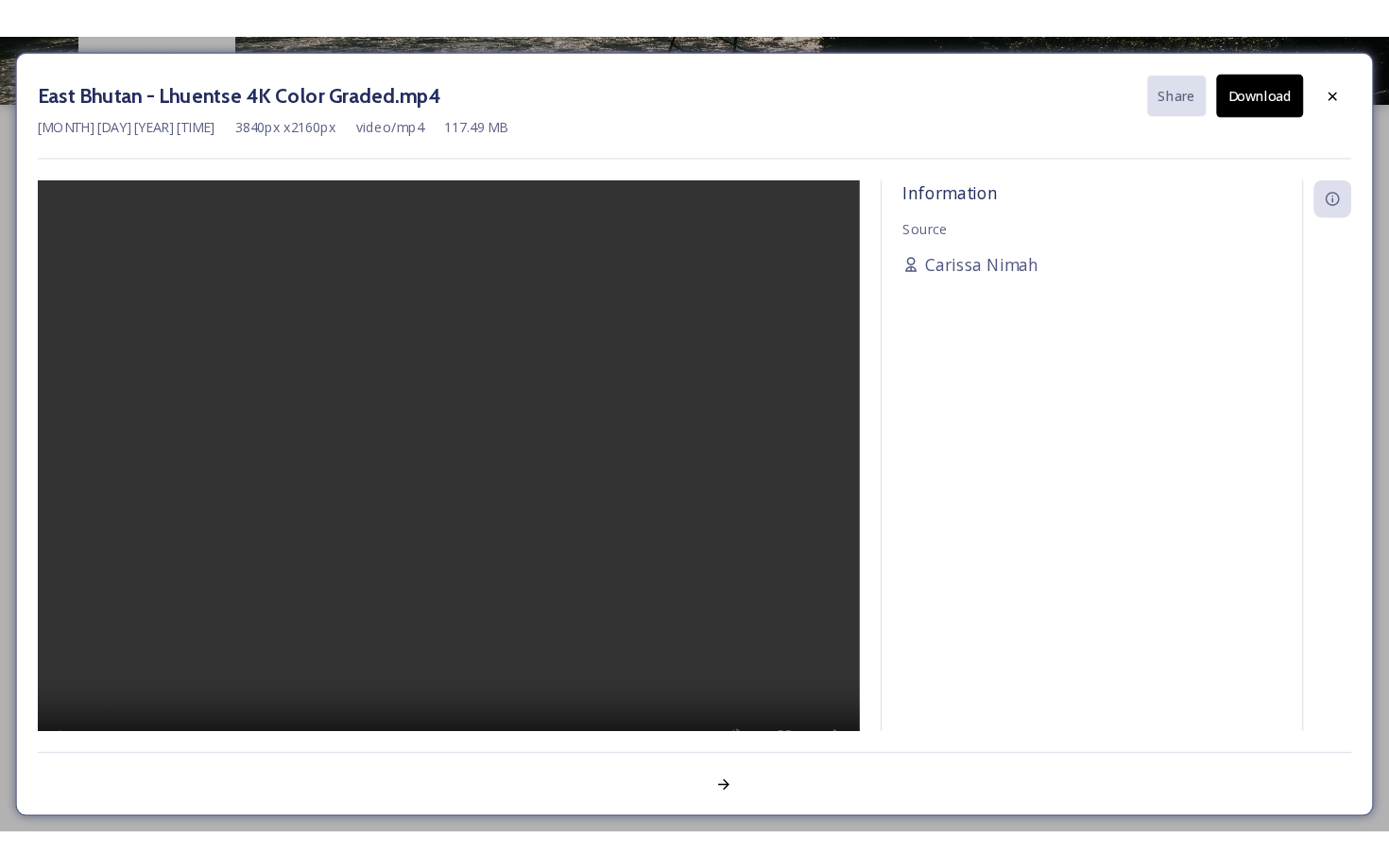 scroll, scrollTop: 0, scrollLeft: 0, axis: both 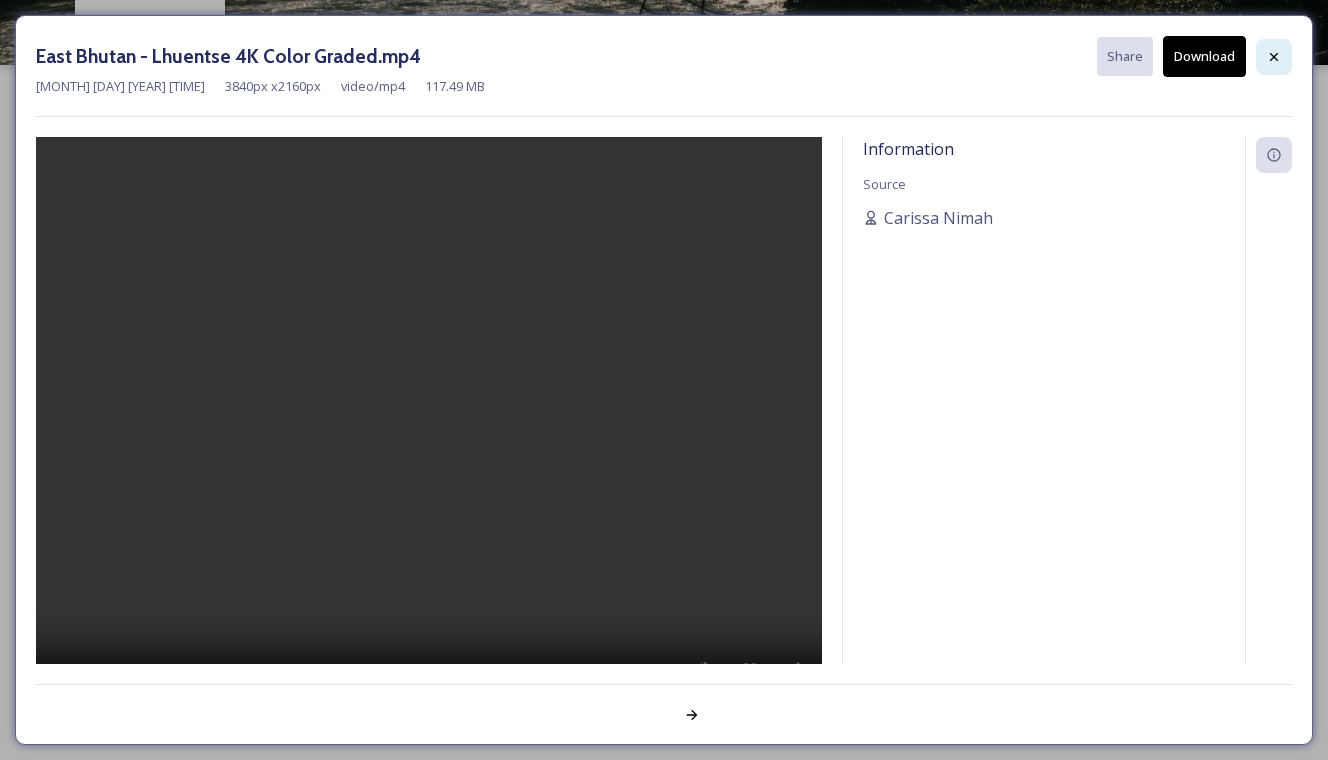 click 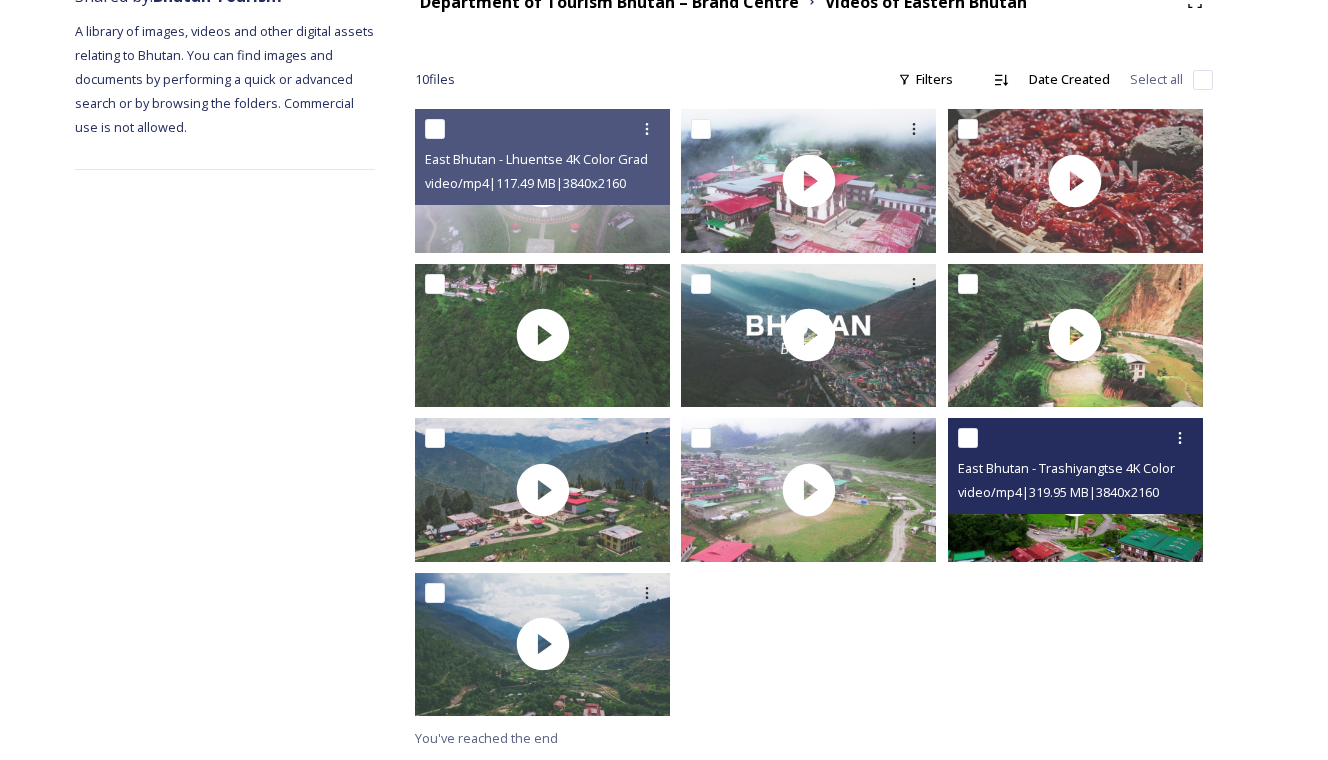 scroll, scrollTop: 270, scrollLeft: 0, axis: vertical 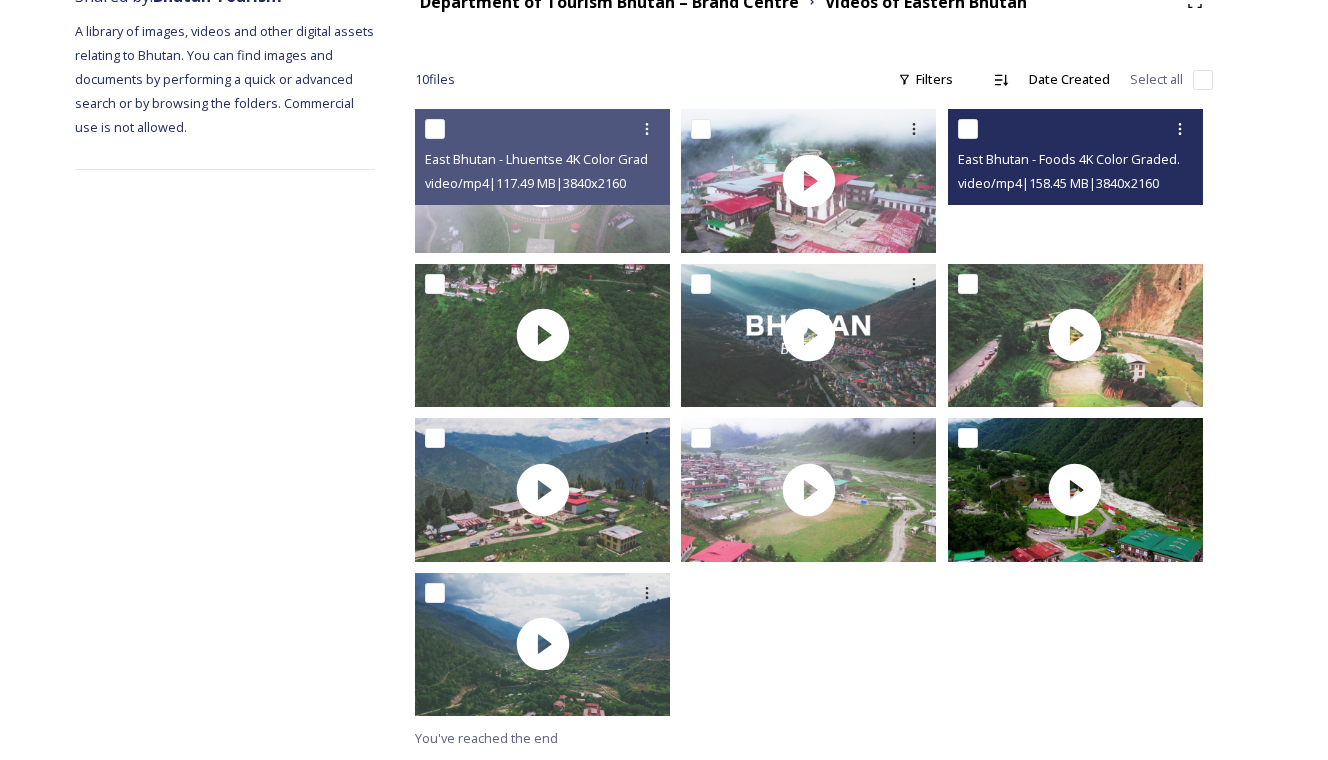 click at bounding box center [1075, 180] 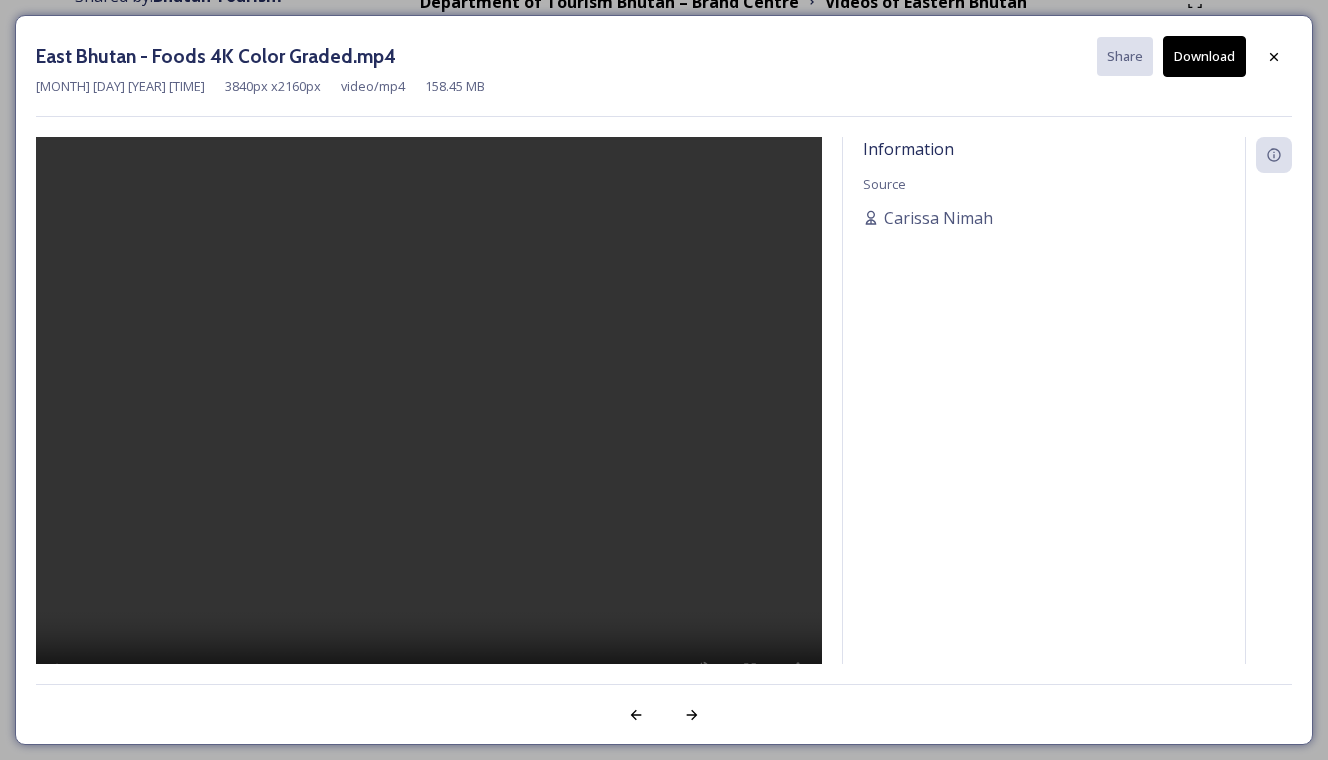 click at bounding box center [429, 427] 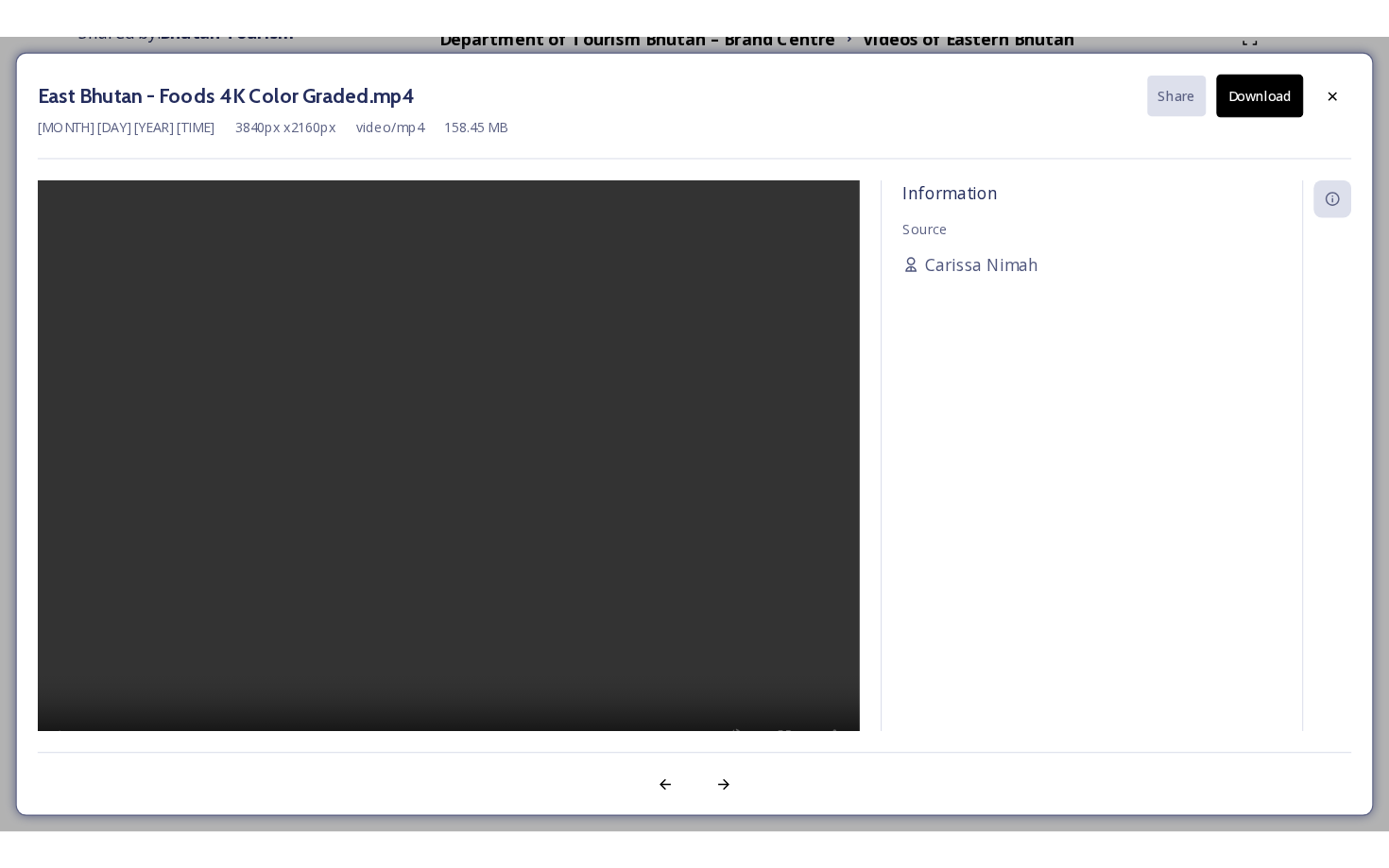 scroll, scrollTop: 100, scrollLeft: 0, axis: vertical 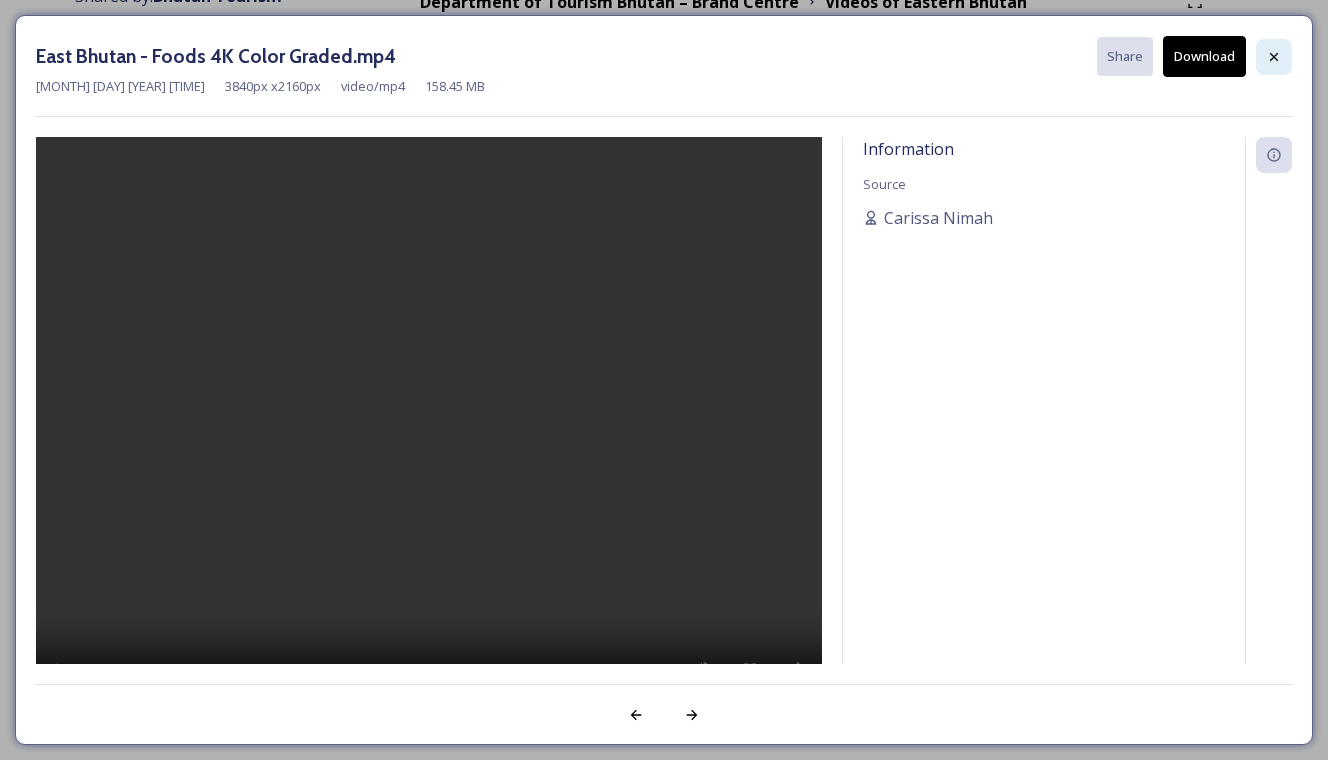 click 